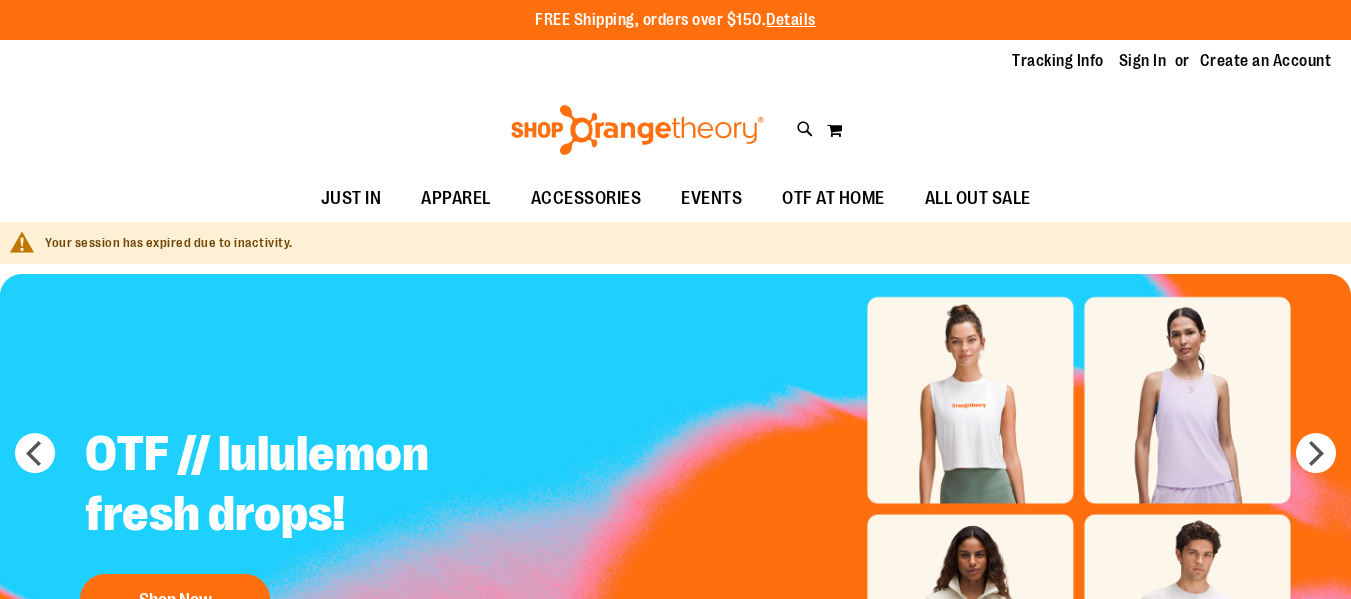 scroll, scrollTop: 0, scrollLeft: 0, axis: both 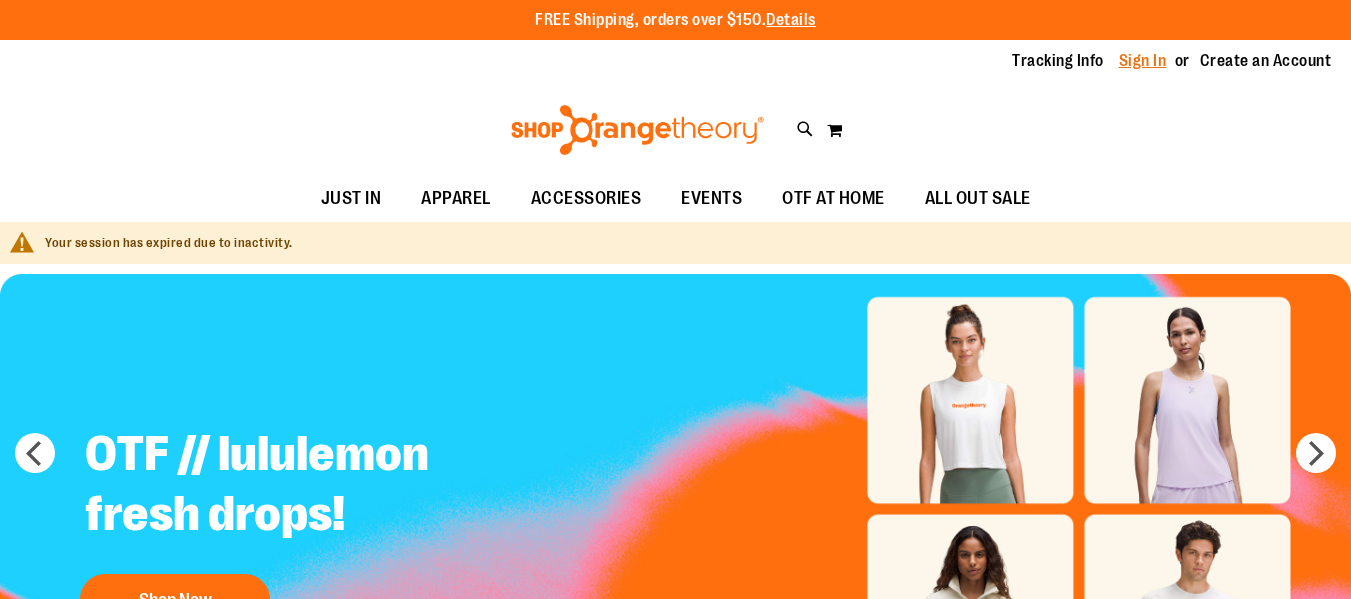 type on "**********" 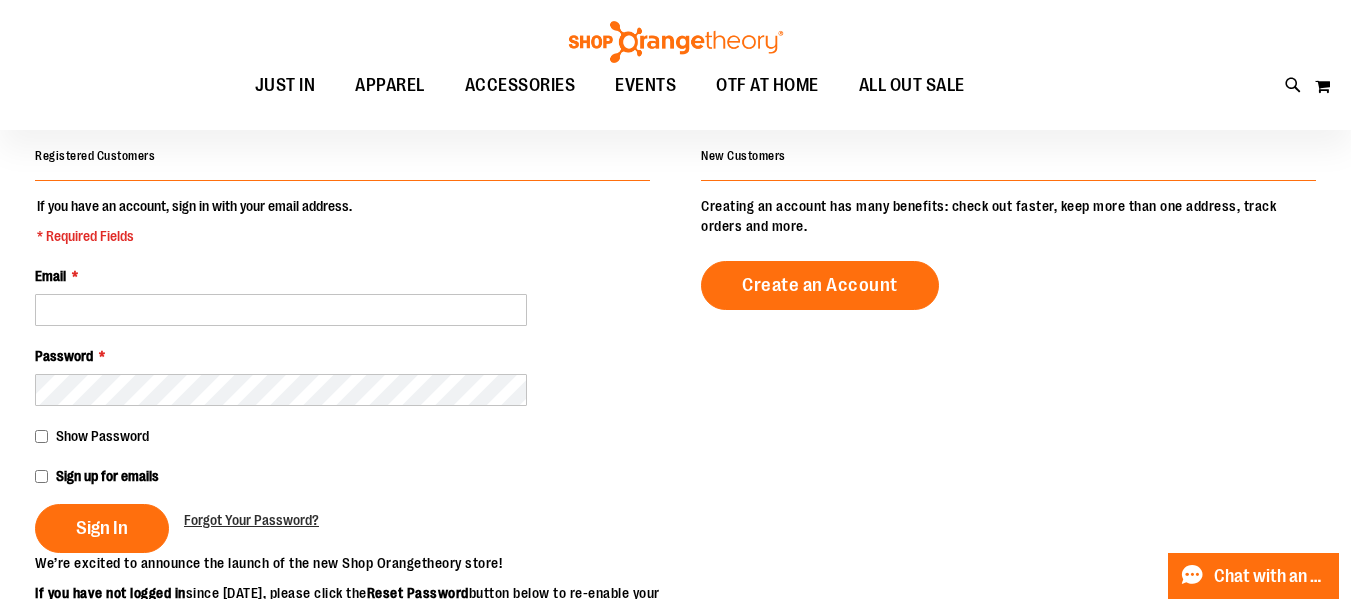 scroll, scrollTop: 153, scrollLeft: 0, axis: vertical 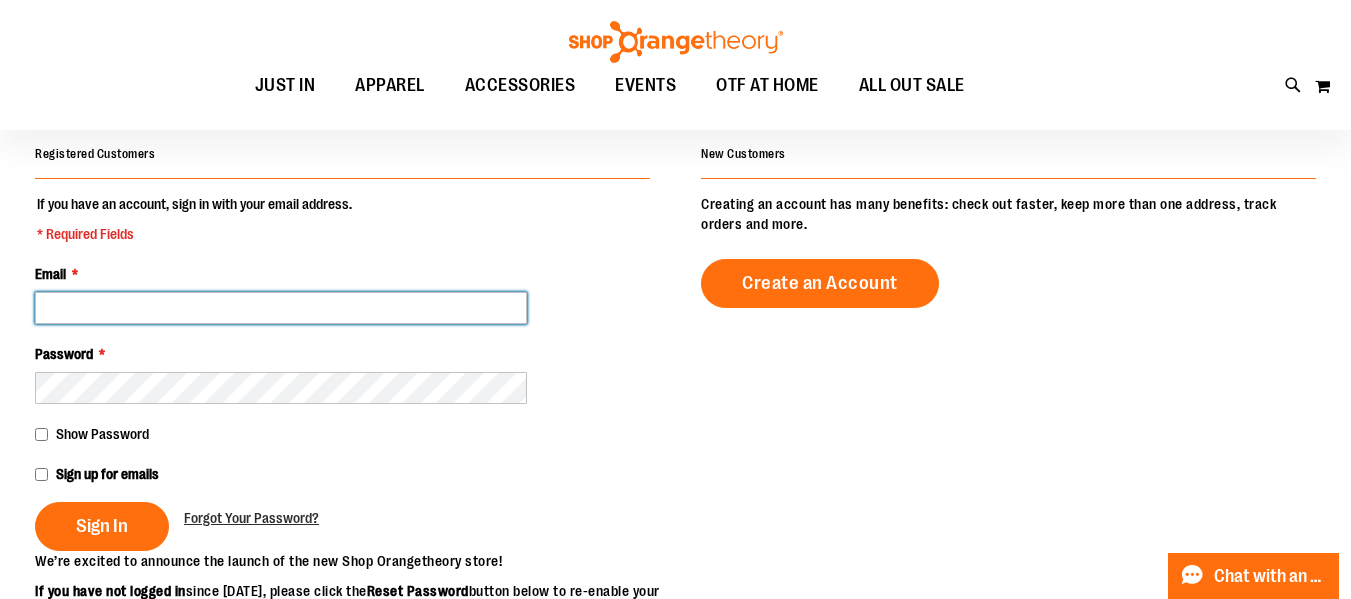 type on "**********" 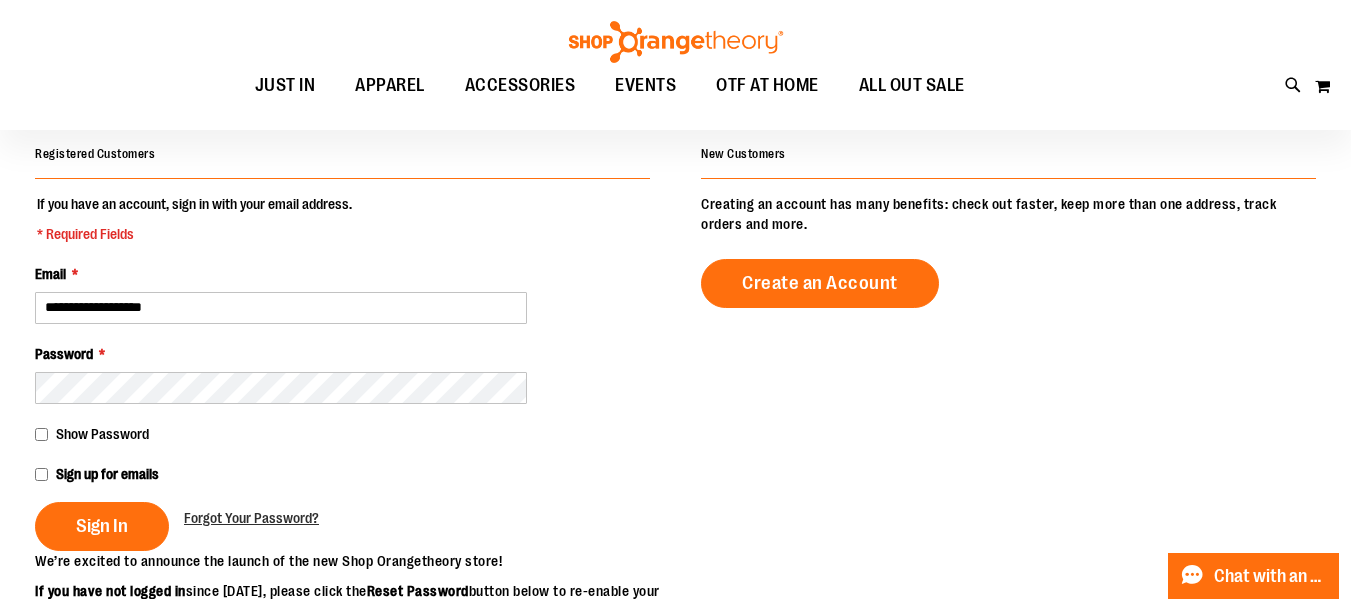 type on "**********" 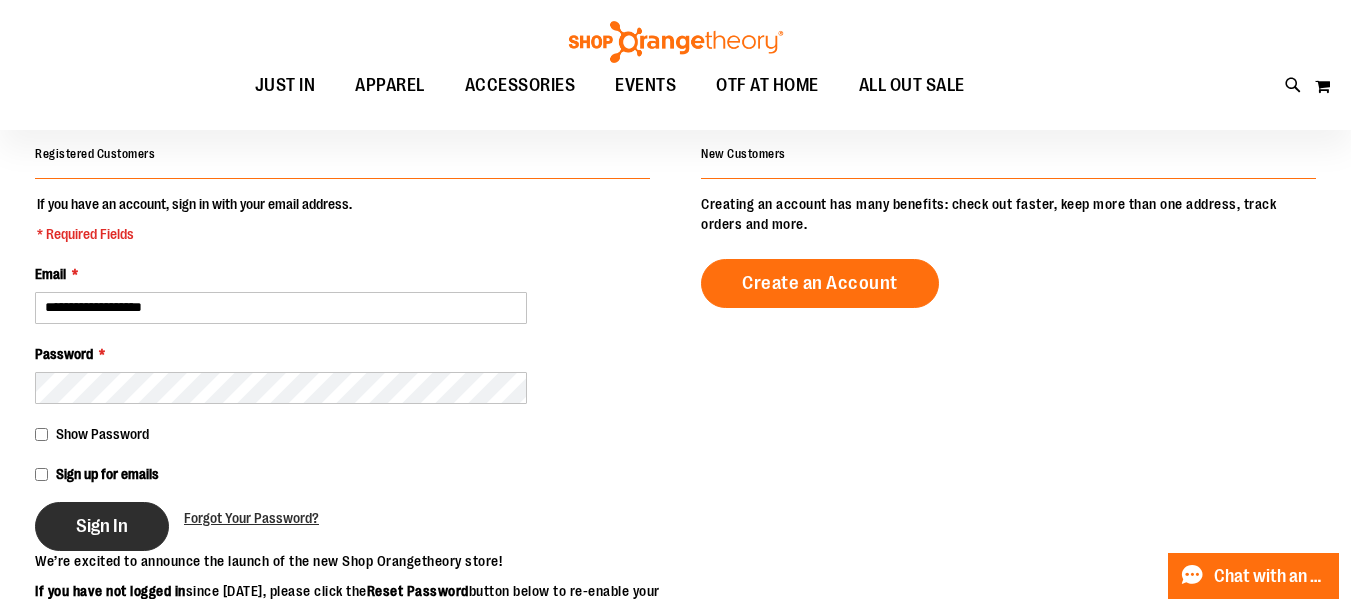 click on "Sign In" at bounding box center (102, 526) 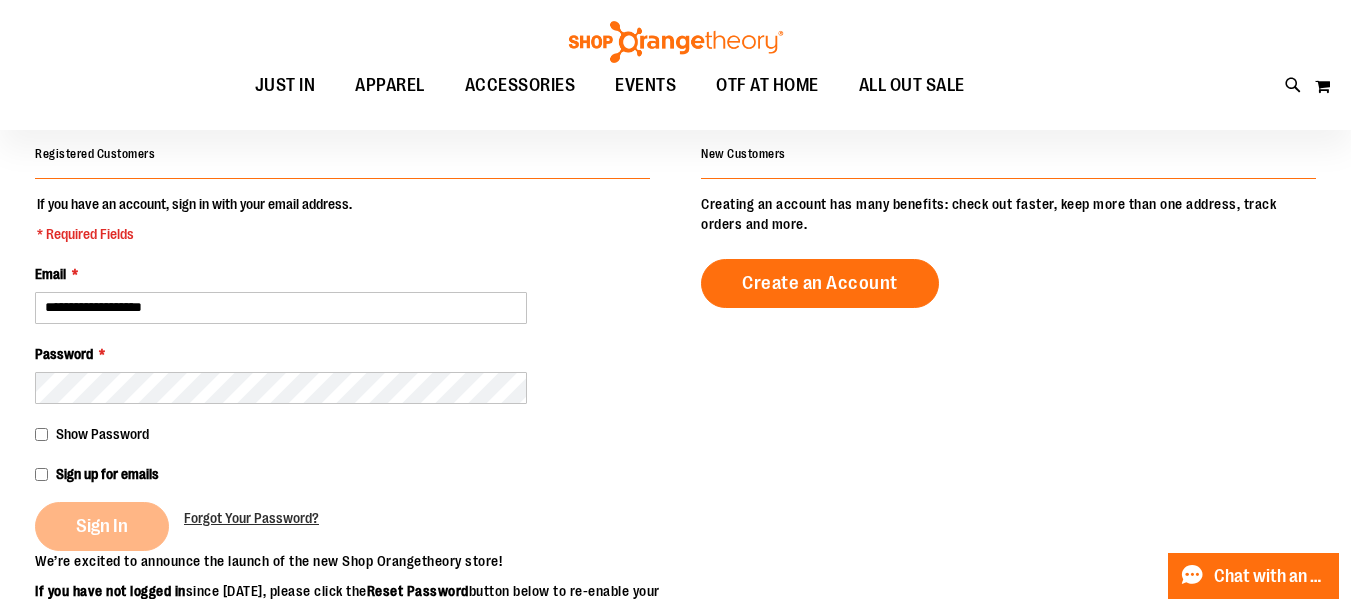 click on "**********" at bounding box center (675, 494) 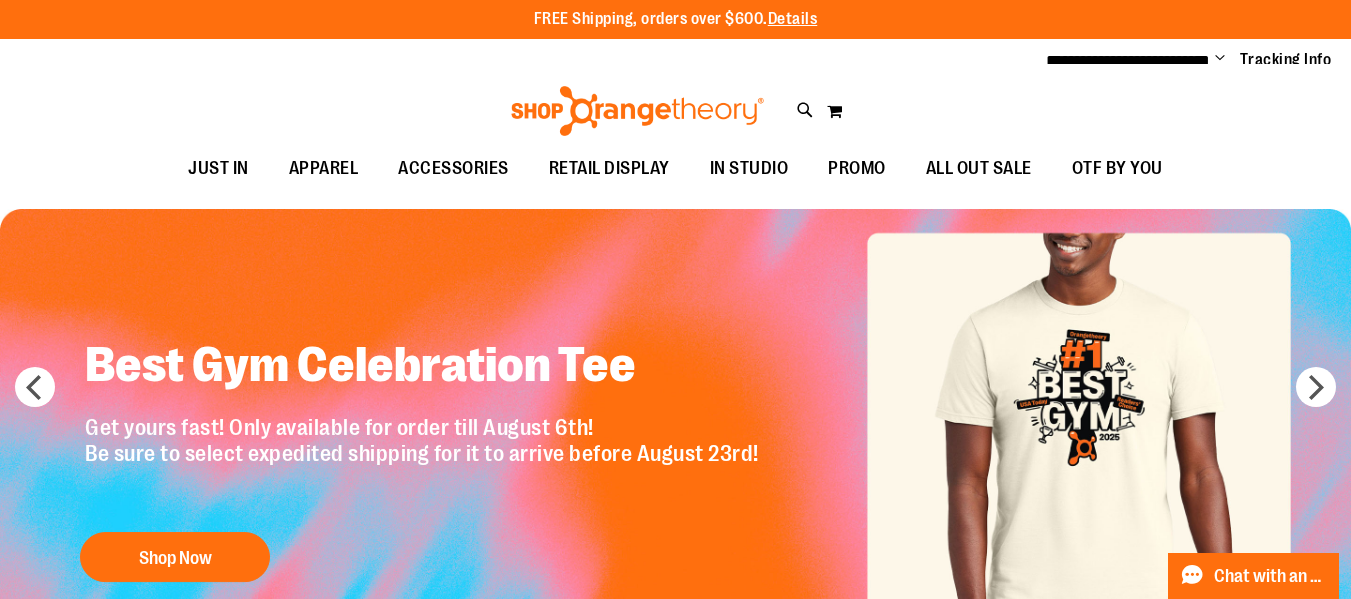 scroll, scrollTop: 0, scrollLeft: 0, axis: both 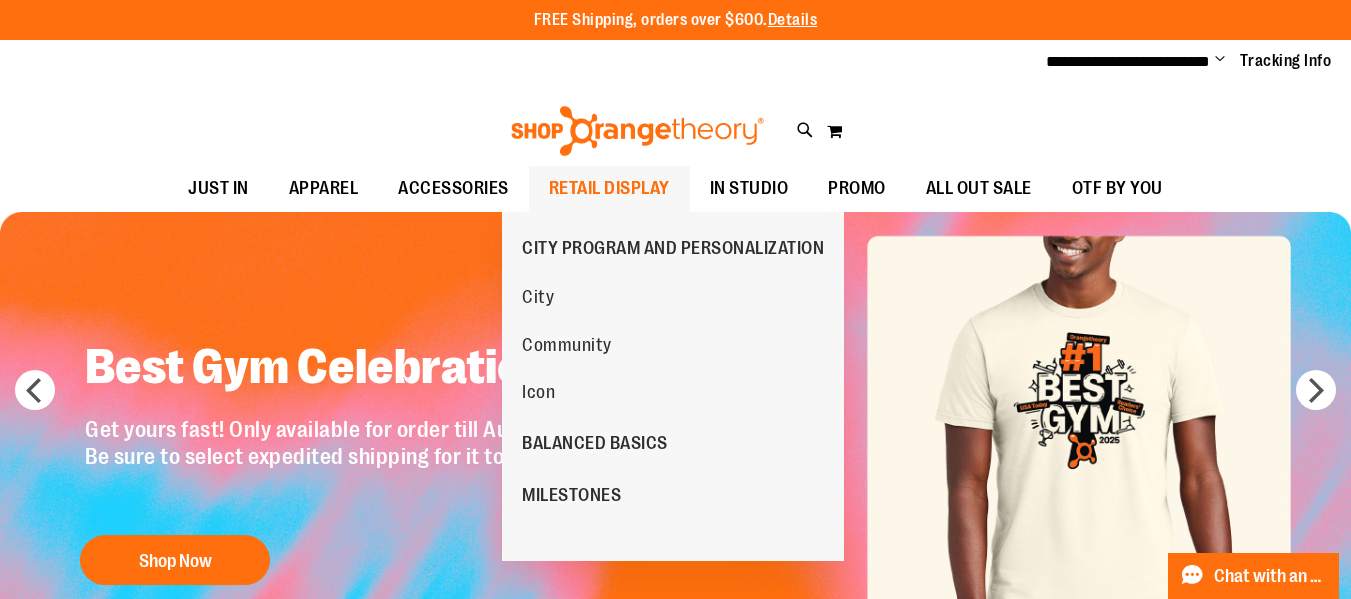 type on "**********" 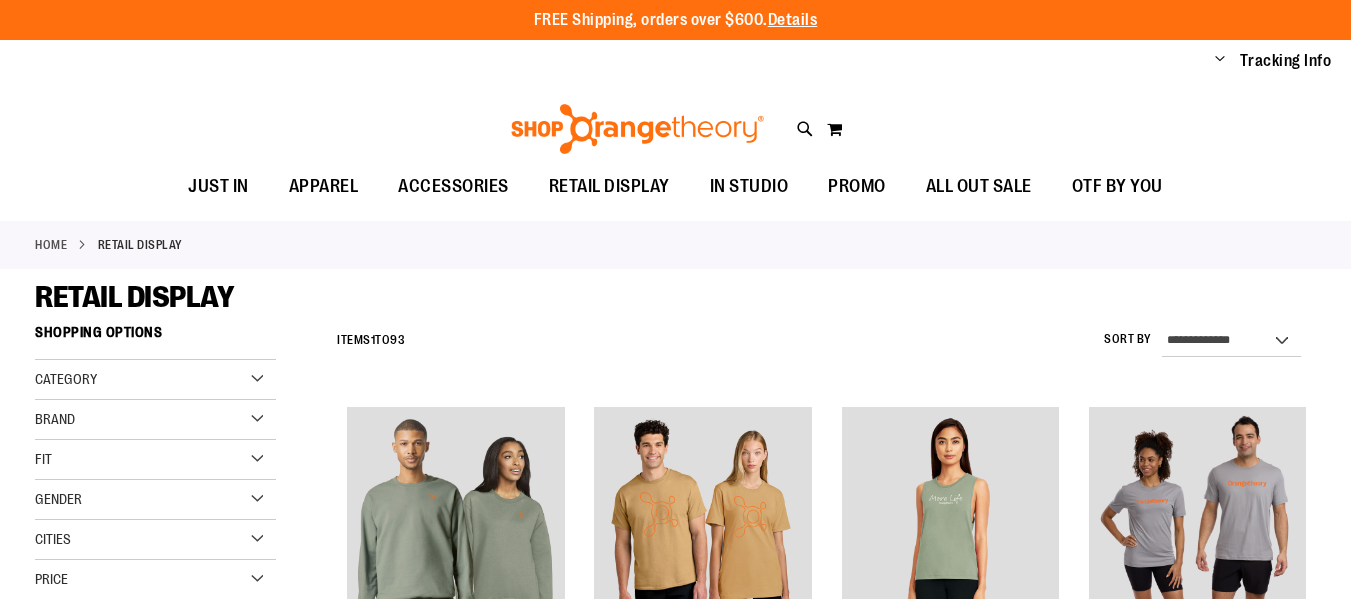 scroll, scrollTop: 0, scrollLeft: 0, axis: both 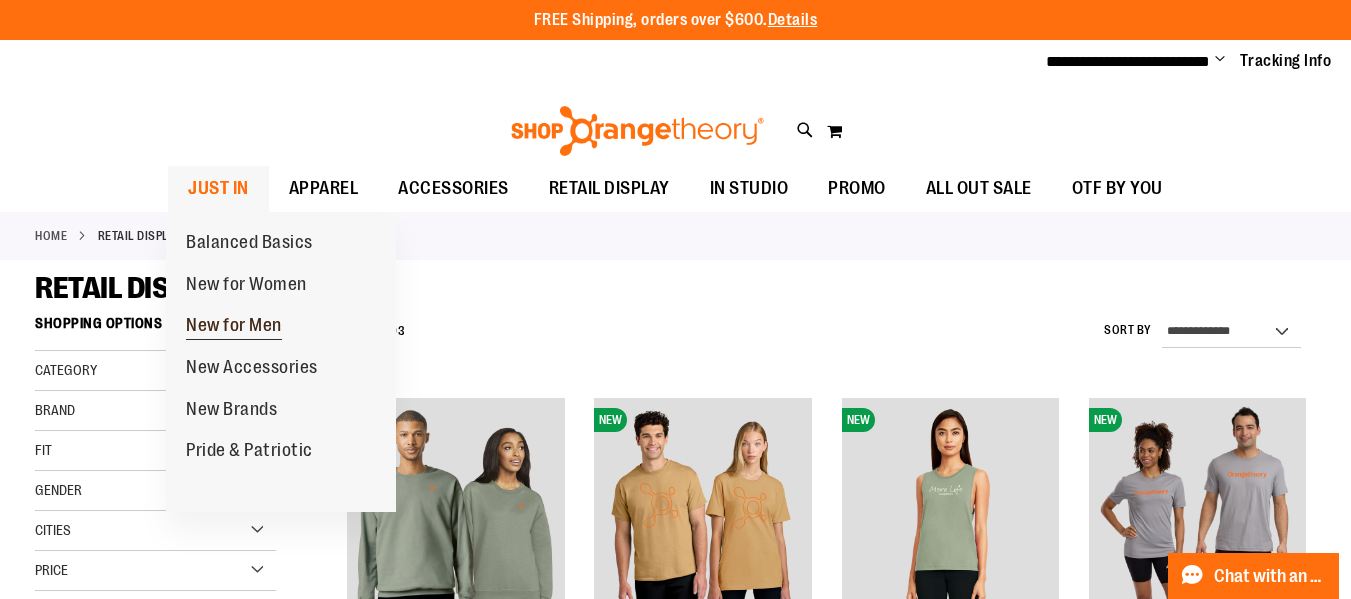 type on "**********" 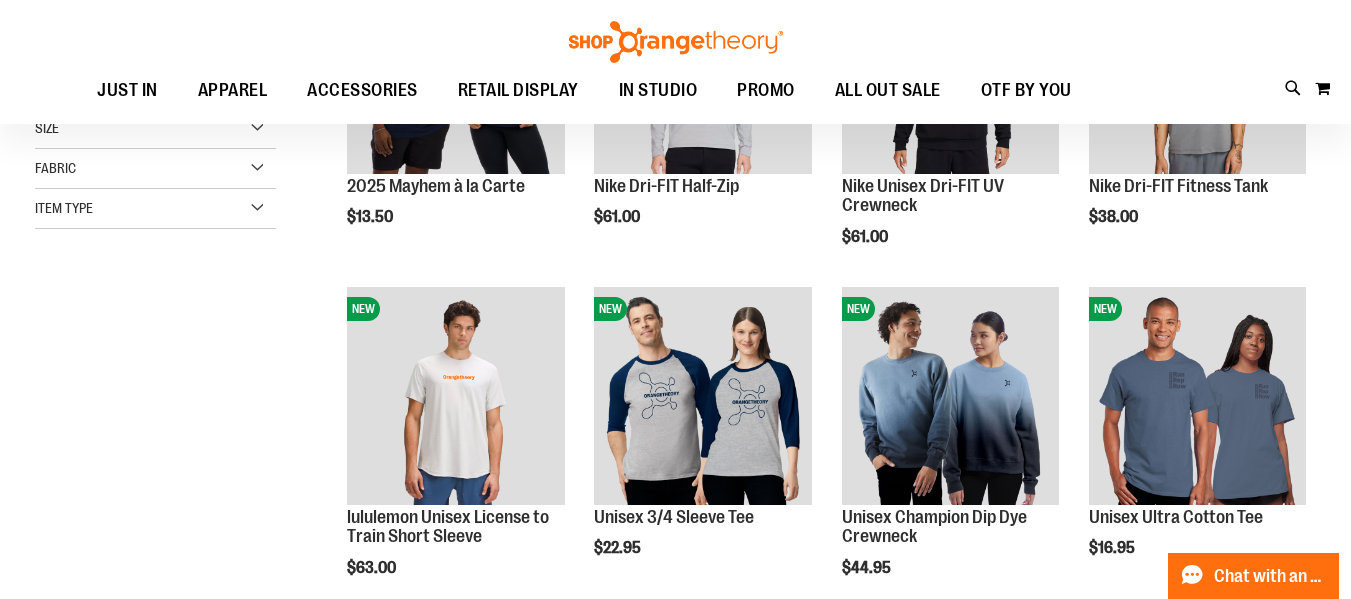 scroll, scrollTop: 237, scrollLeft: 0, axis: vertical 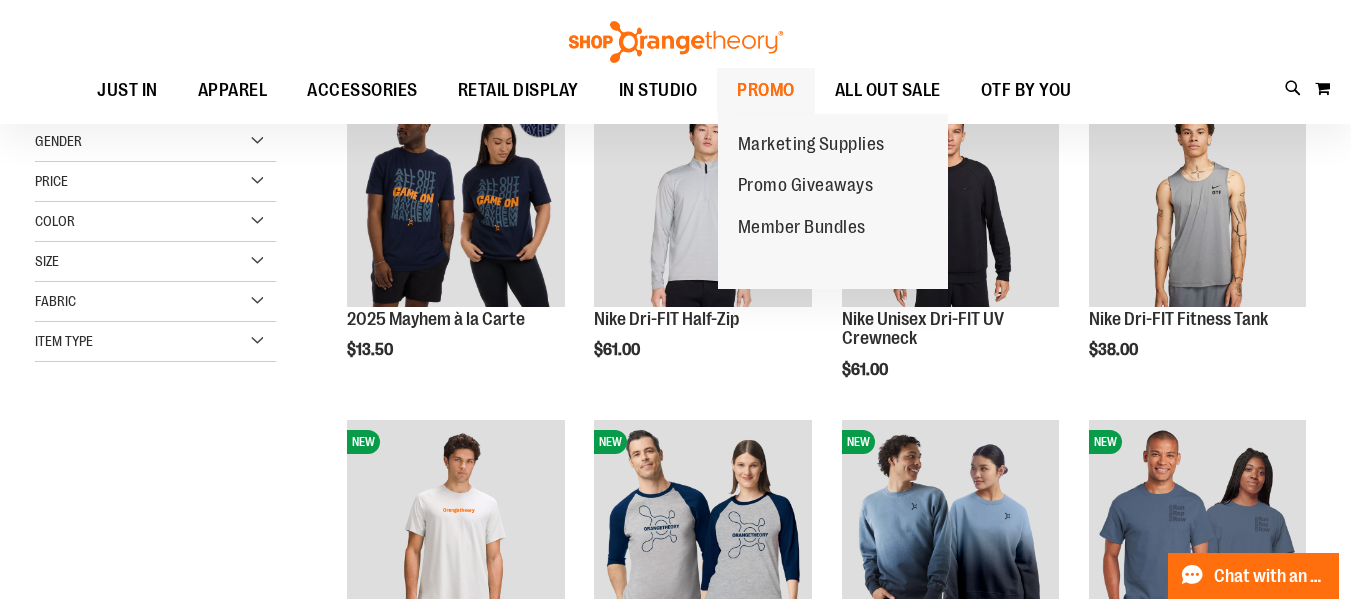 type on "**********" 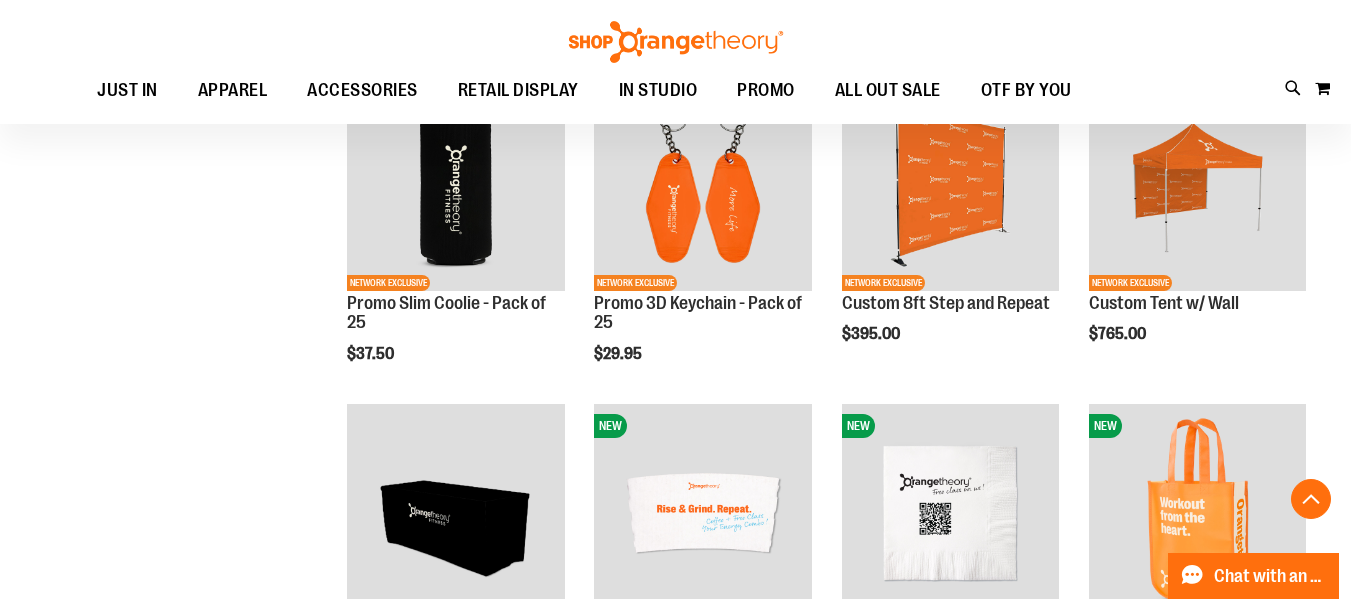 scroll, scrollTop: 447, scrollLeft: 0, axis: vertical 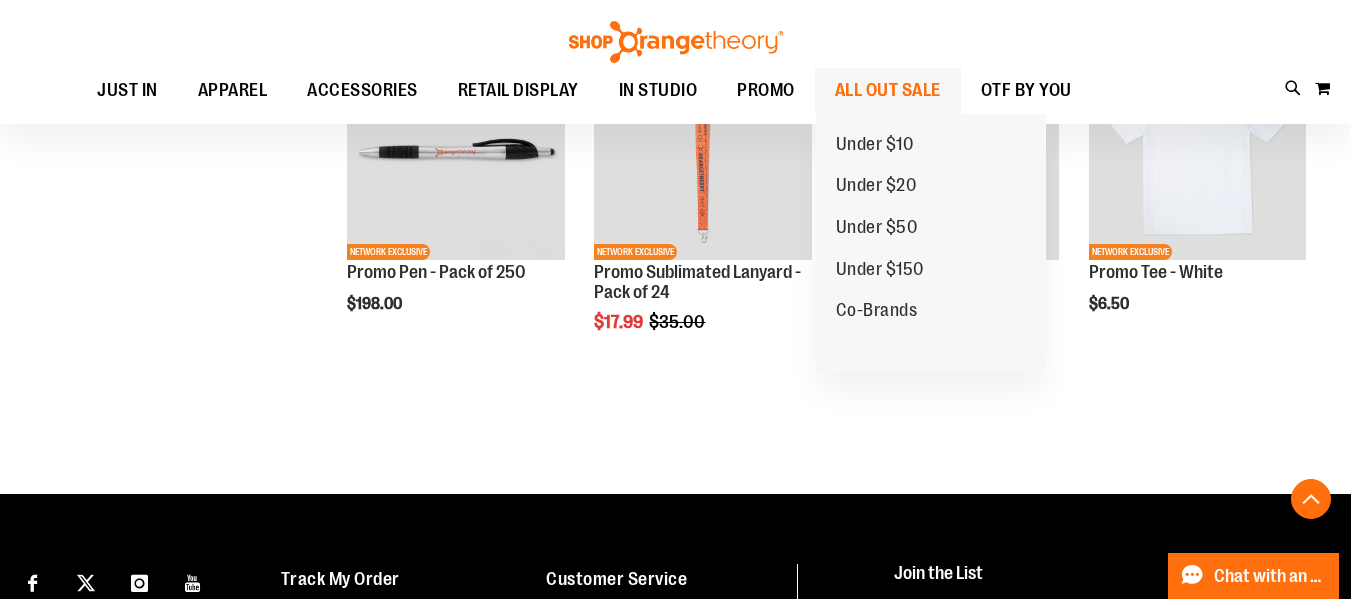 type on "**********" 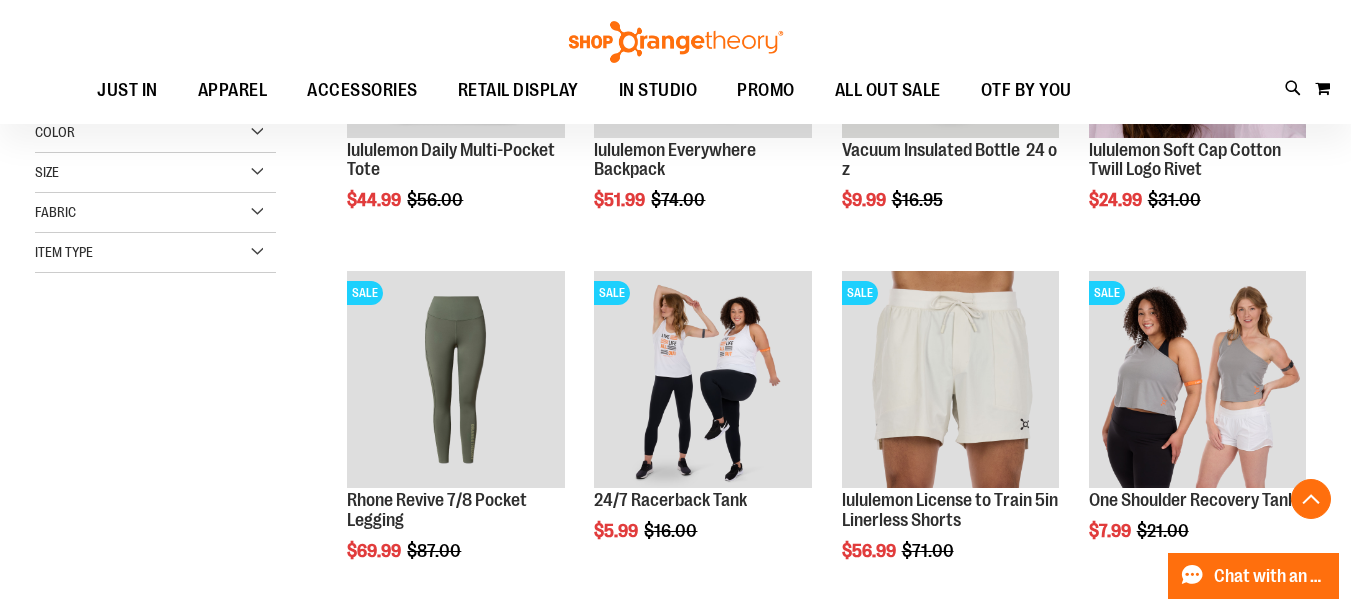 scroll, scrollTop: 477, scrollLeft: 0, axis: vertical 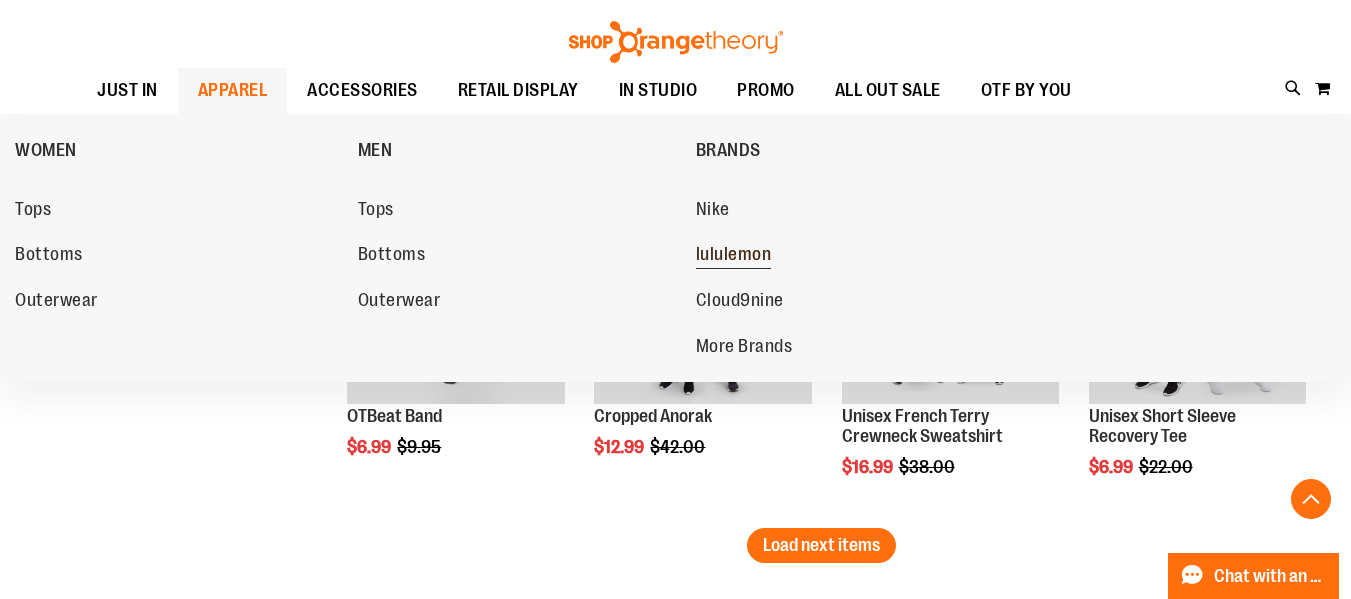 type on "**********" 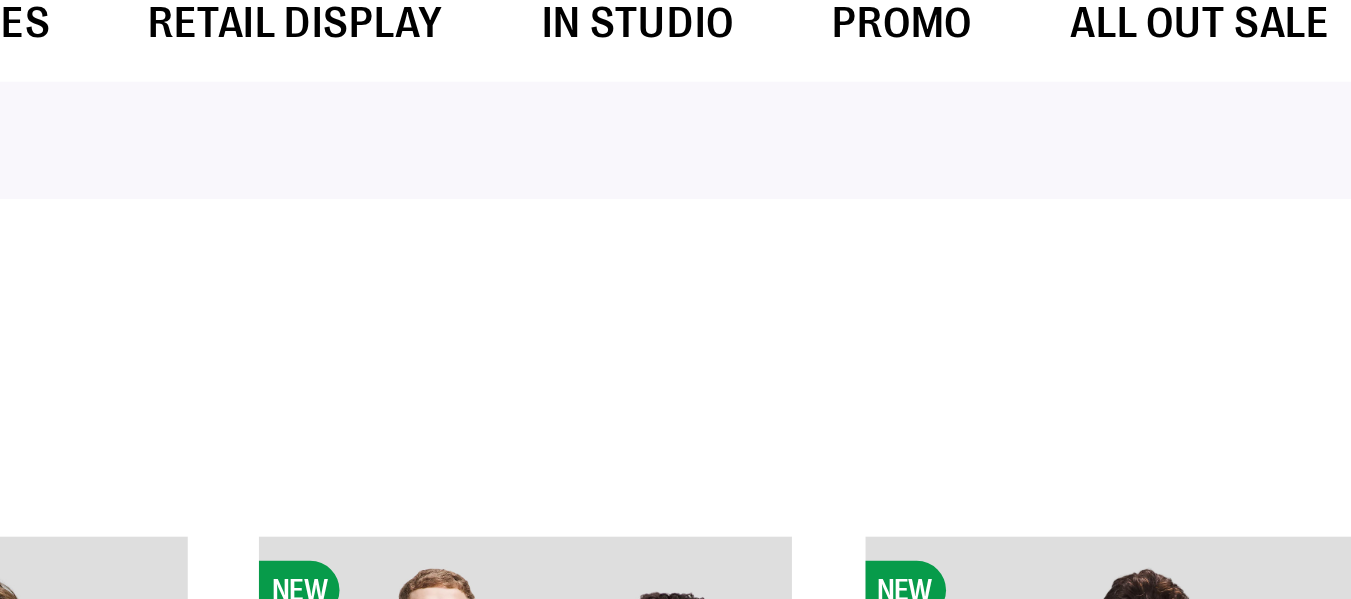 scroll, scrollTop: 15, scrollLeft: 0, axis: vertical 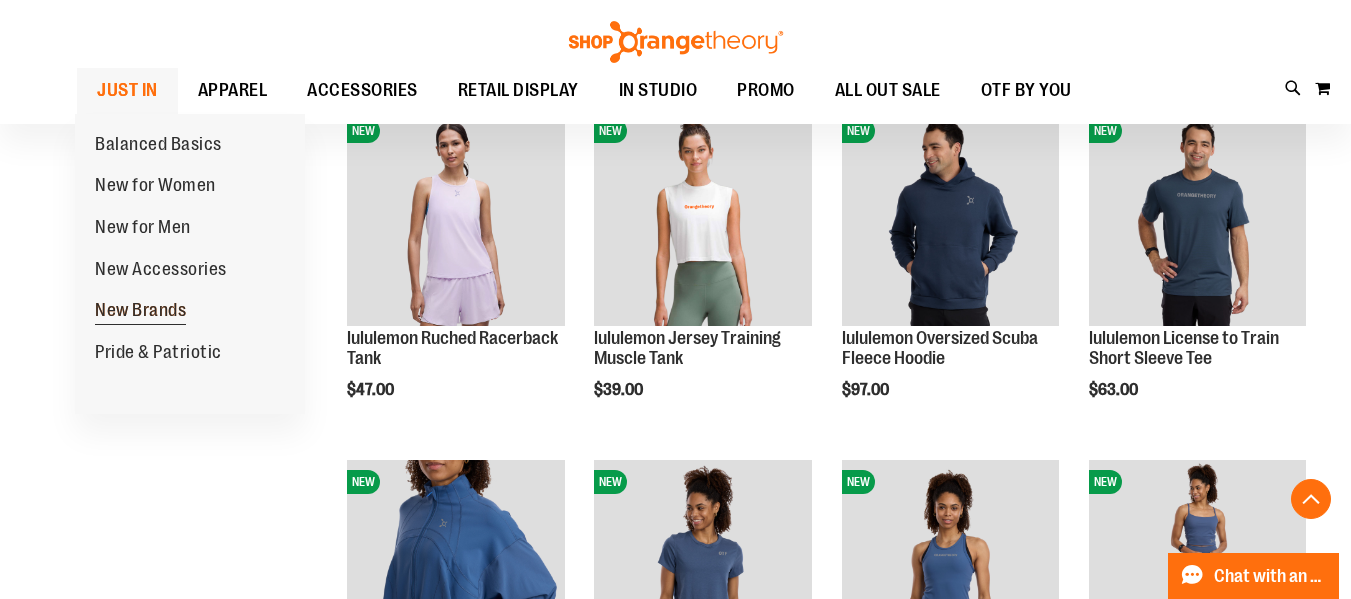 type on "**********" 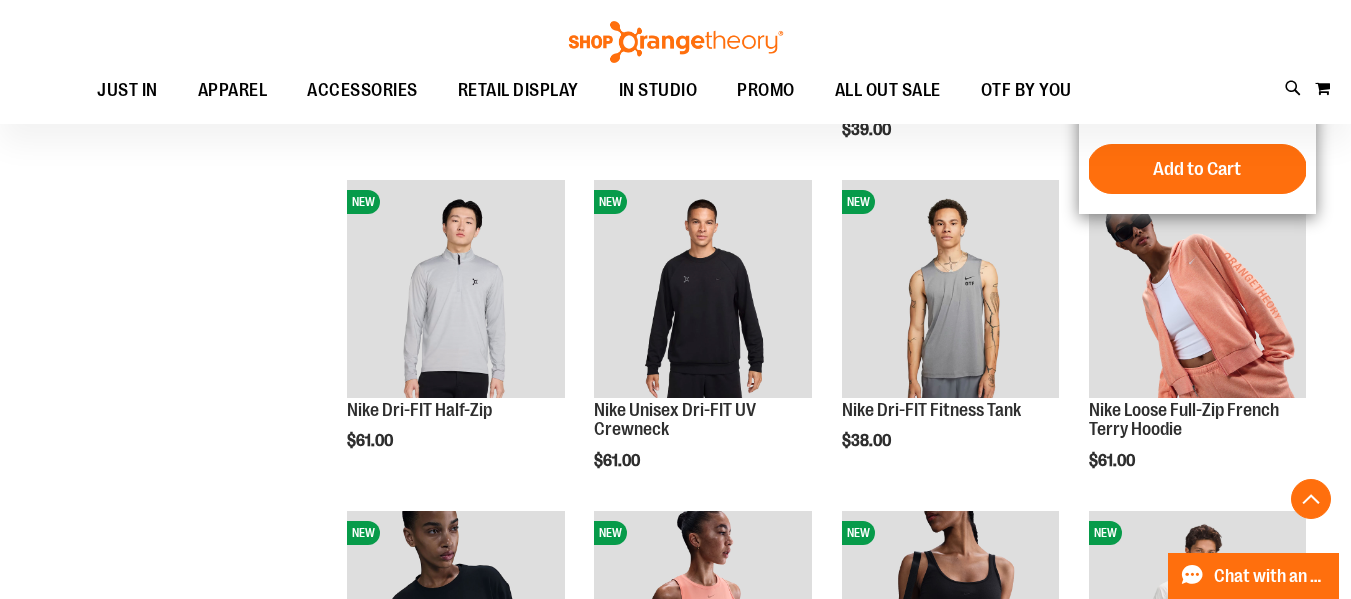 scroll, scrollTop: 350, scrollLeft: 0, axis: vertical 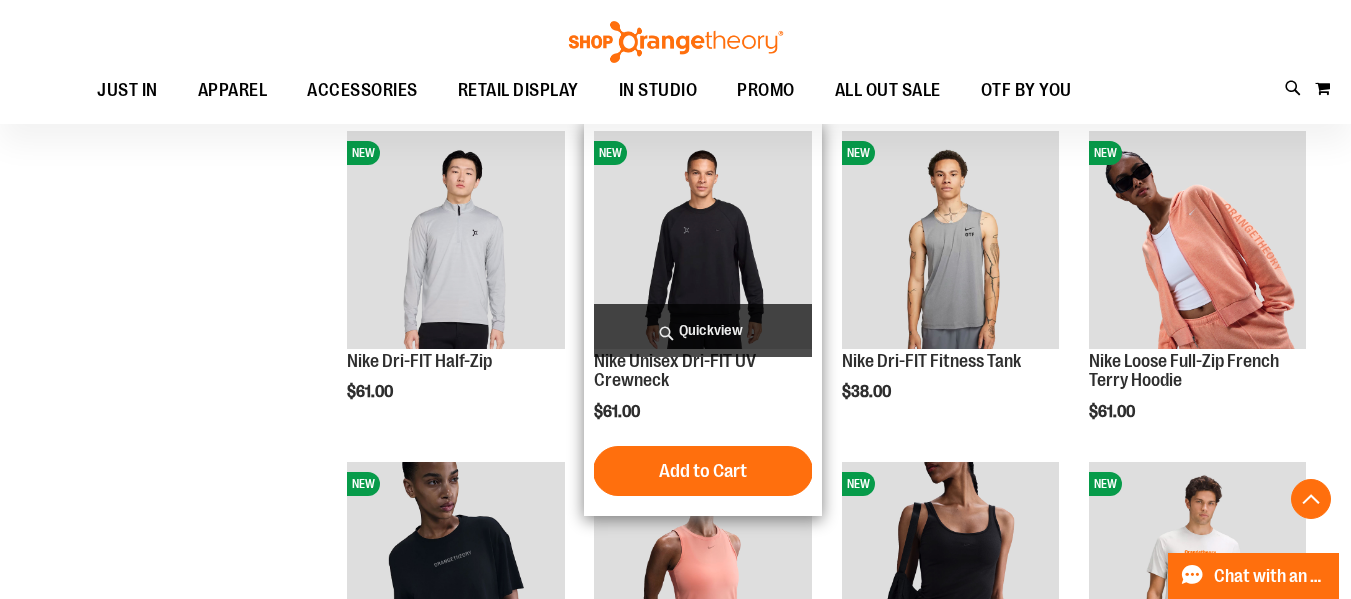 type on "**********" 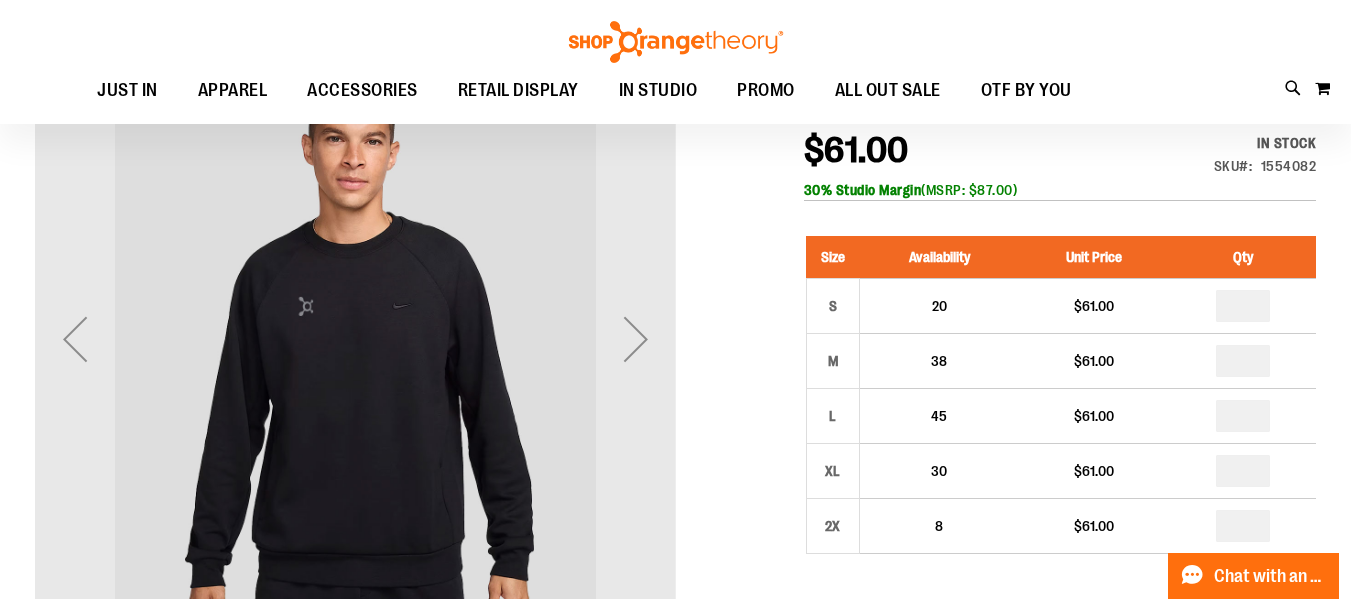 scroll, scrollTop: 267, scrollLeft: 0, axis: vertical 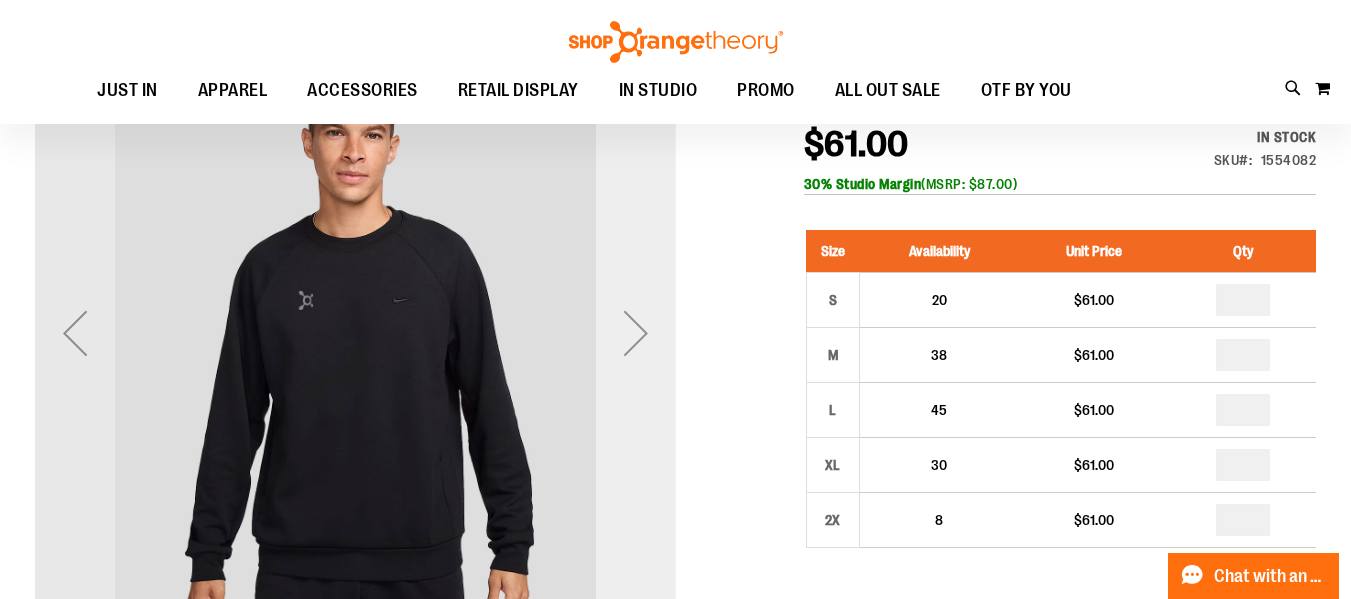 type on "**********" 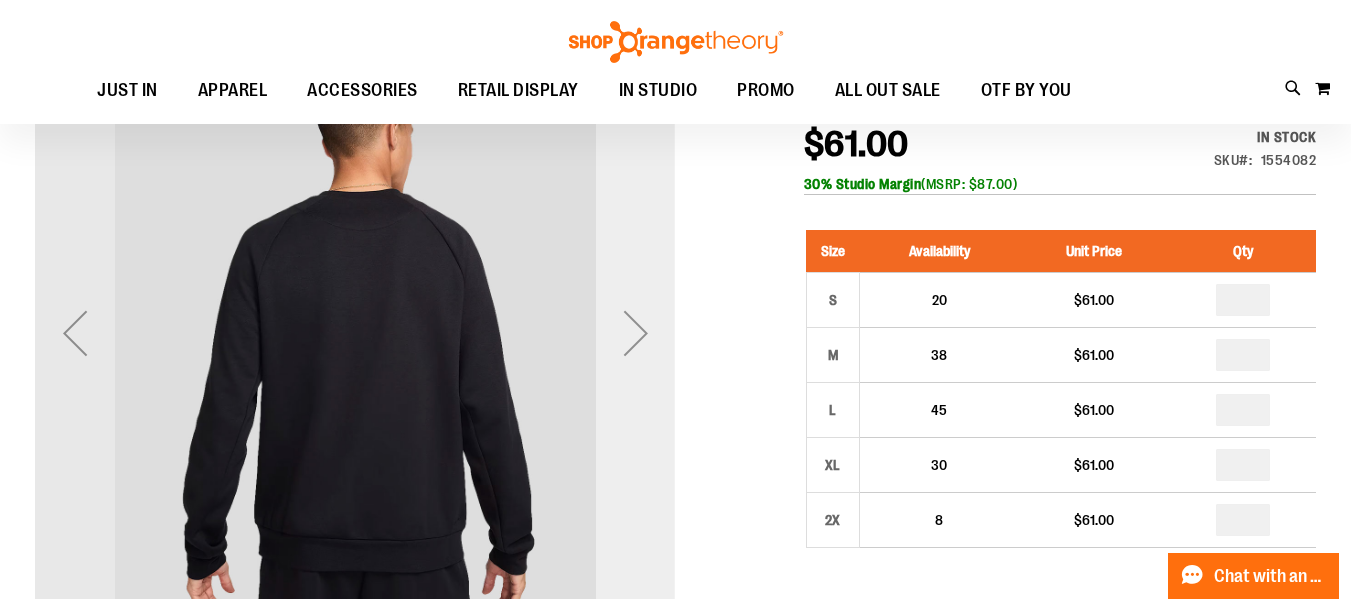 click at bounding box center [636, 333] 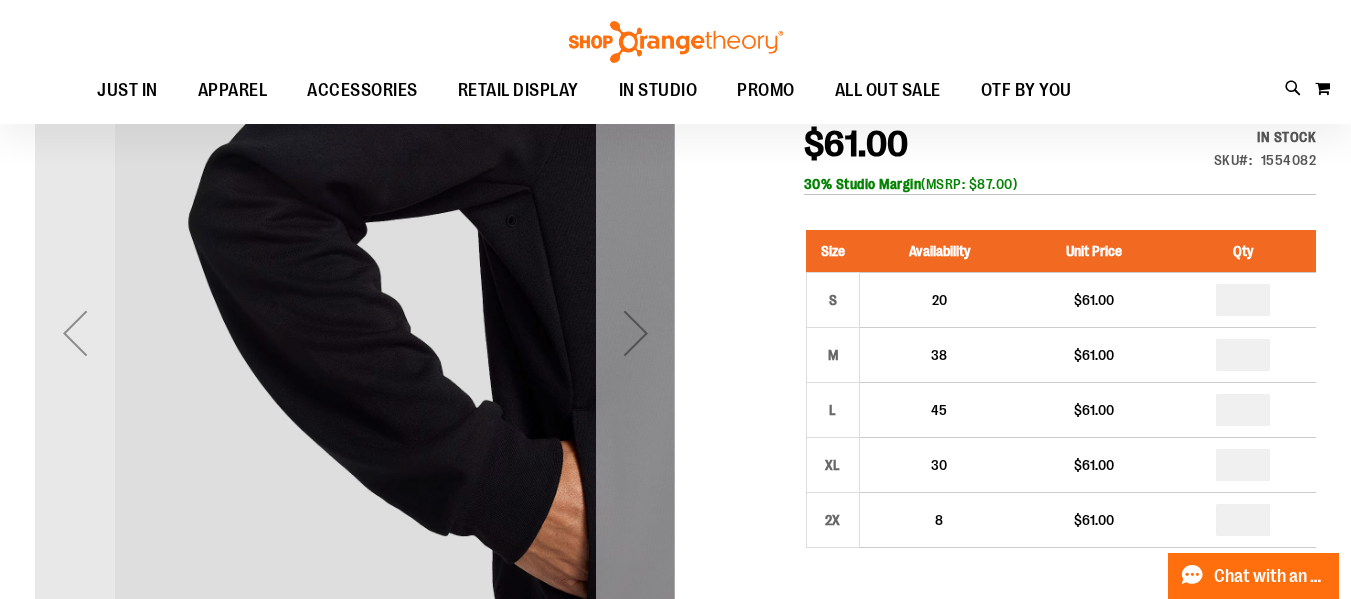 click at bounding box center (636, 333) 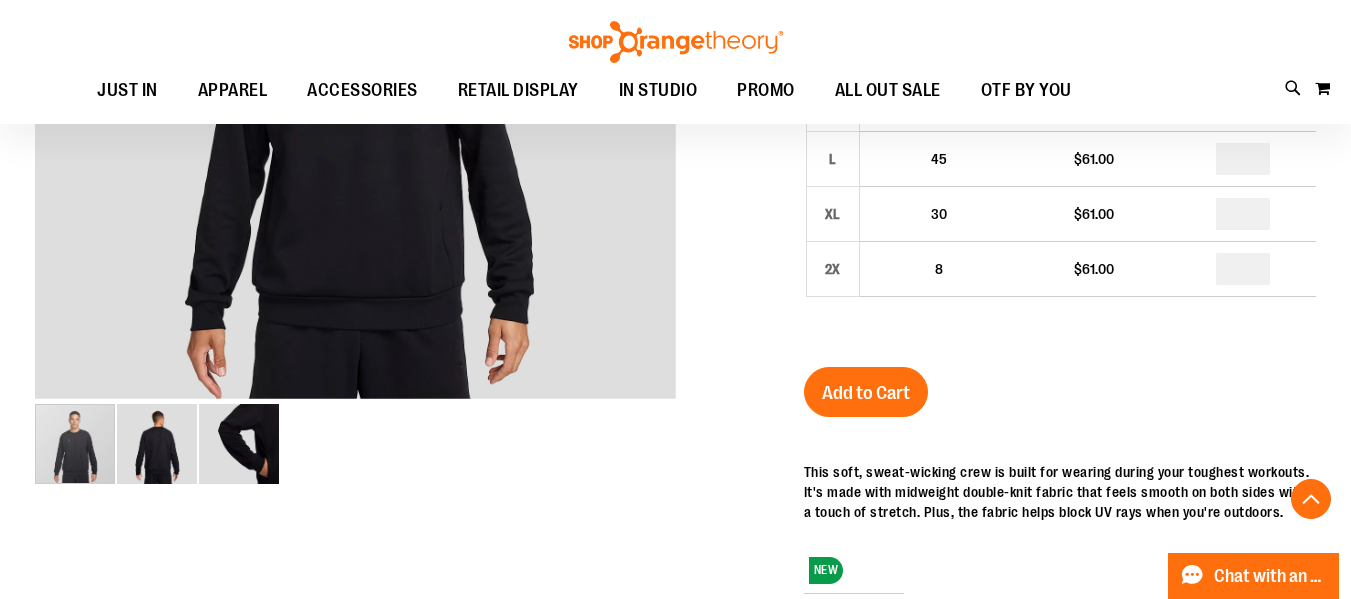 scroll, scrollTop: 517, scrollLeft: 0, axis: vertical 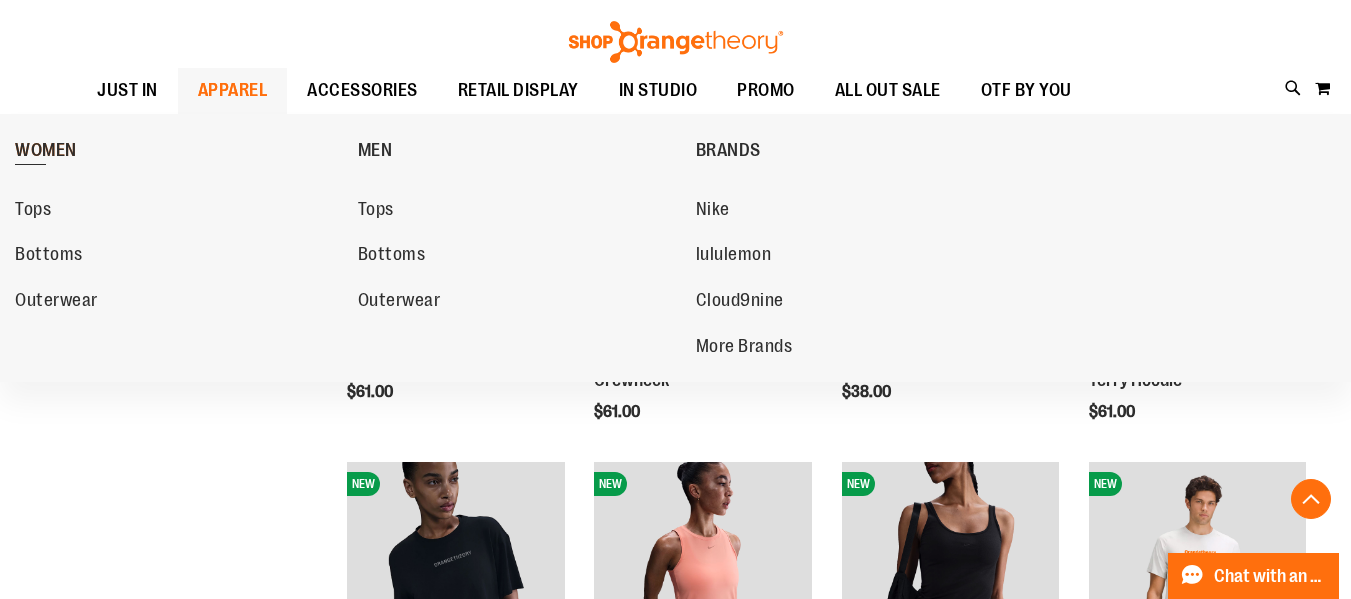 type on "**********" 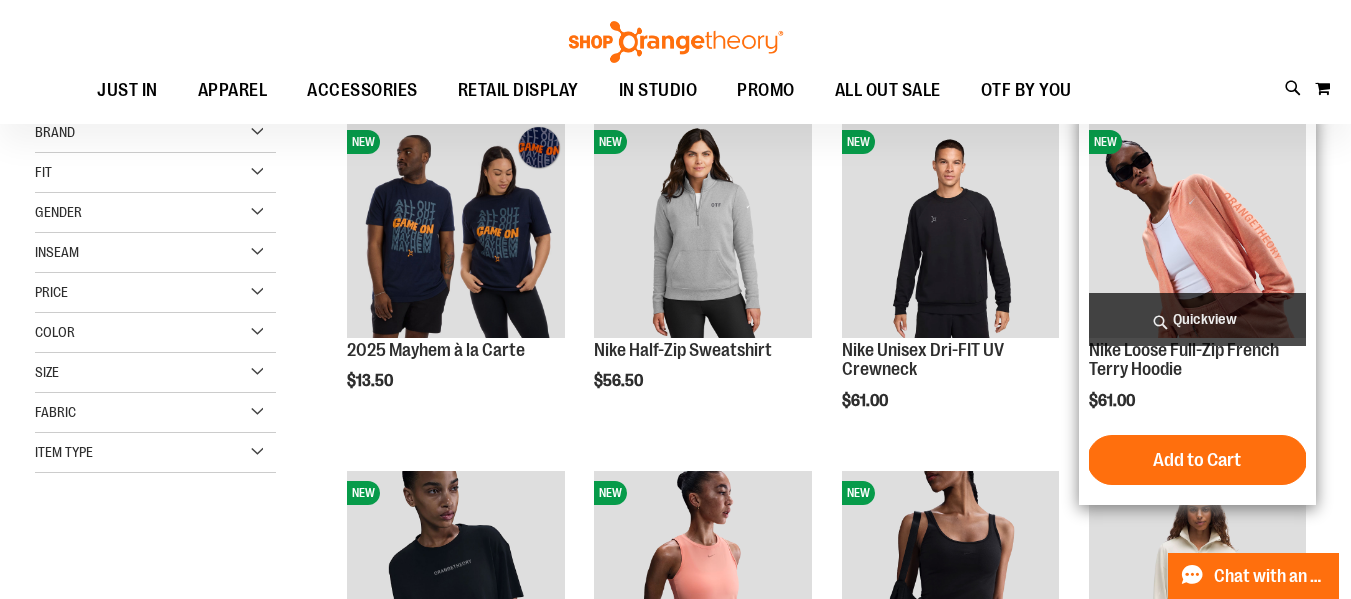 scroll, scrollTop: 275, scrollLeft: 0, axis: vertical 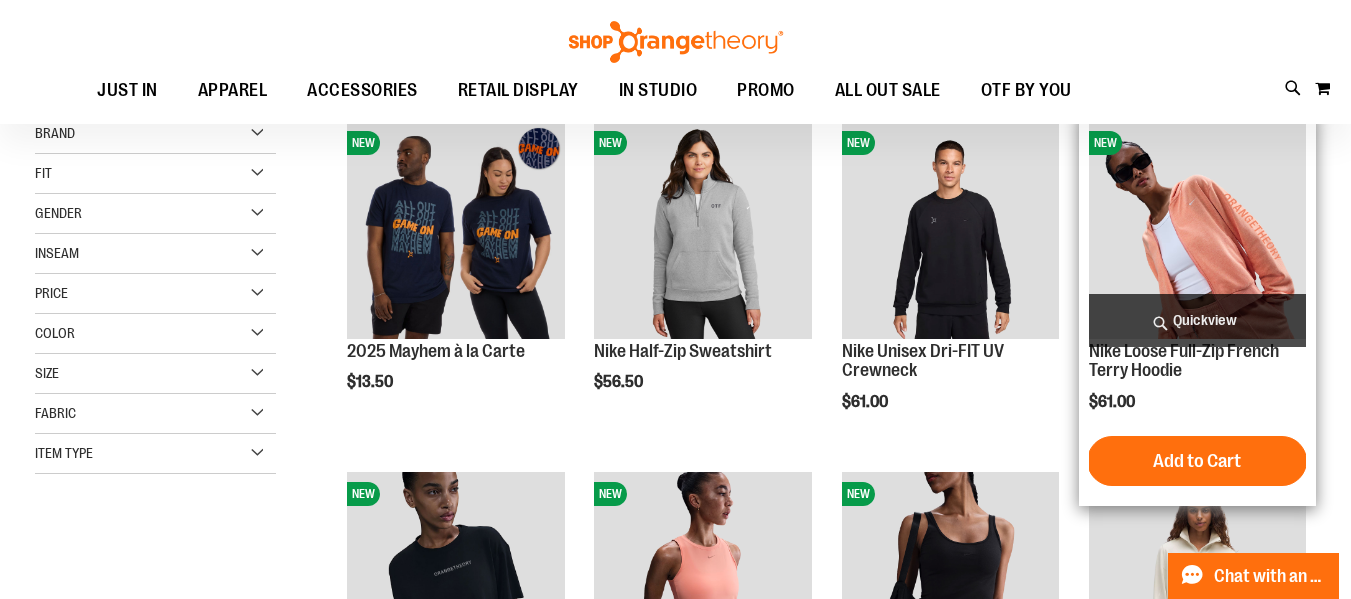 type on "**********" 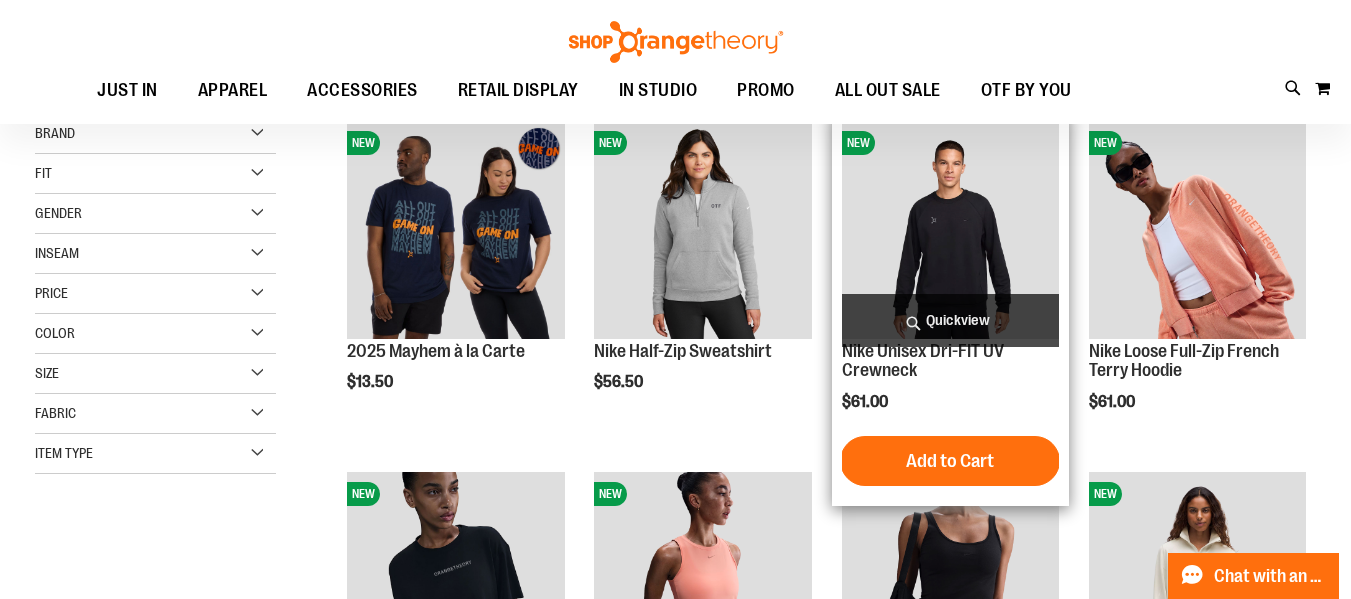 click on "Nike Unisex Dri-FIT UV Crewneck
$61.00
Quickview
Add to Cart
In stock" at bounding box center (950, 308) 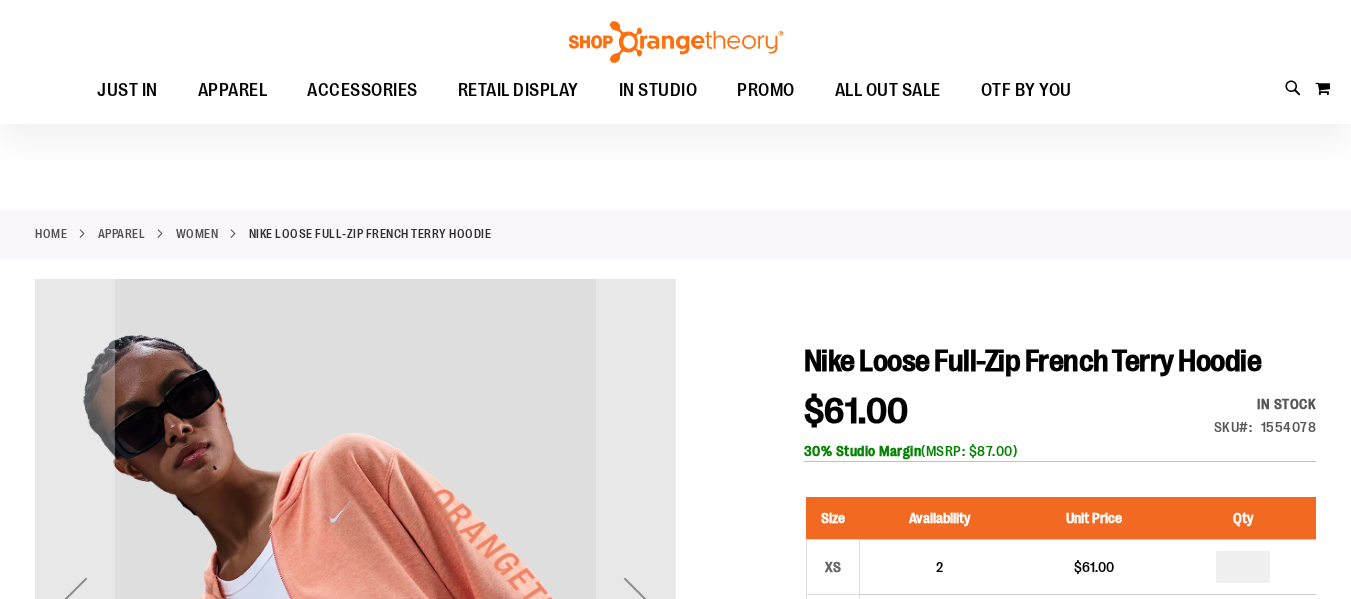 scroll, scrollTop: 319, scrollLeft: 0, axis: vertical 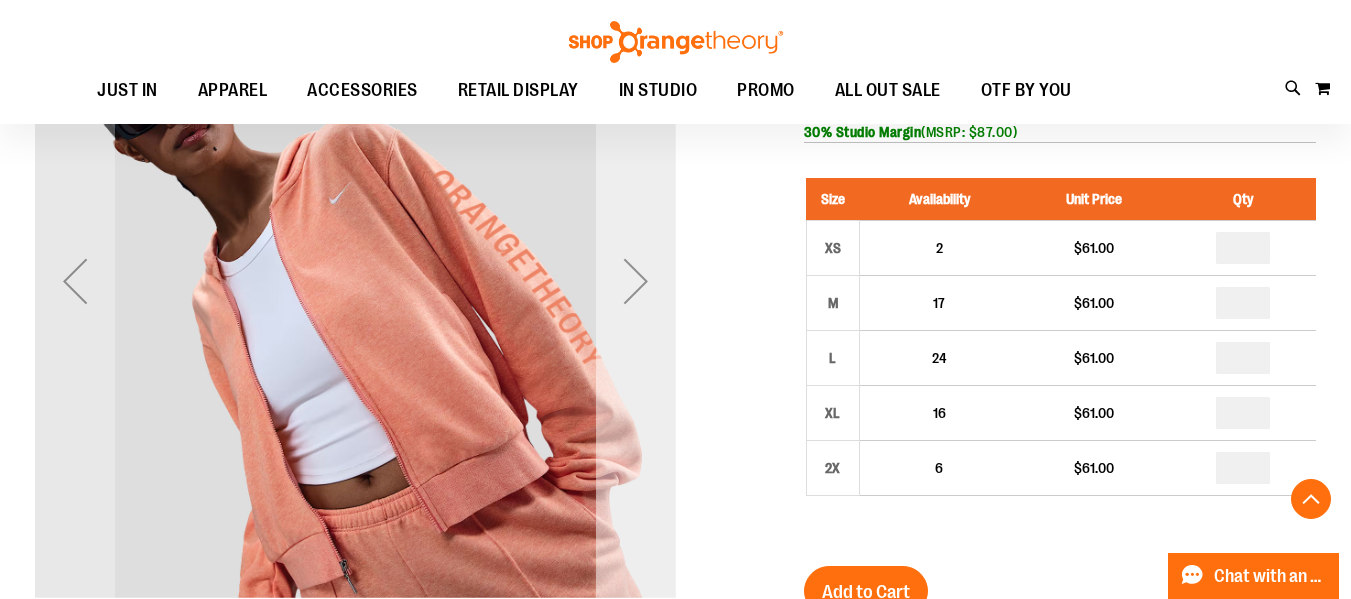 type on "**********" 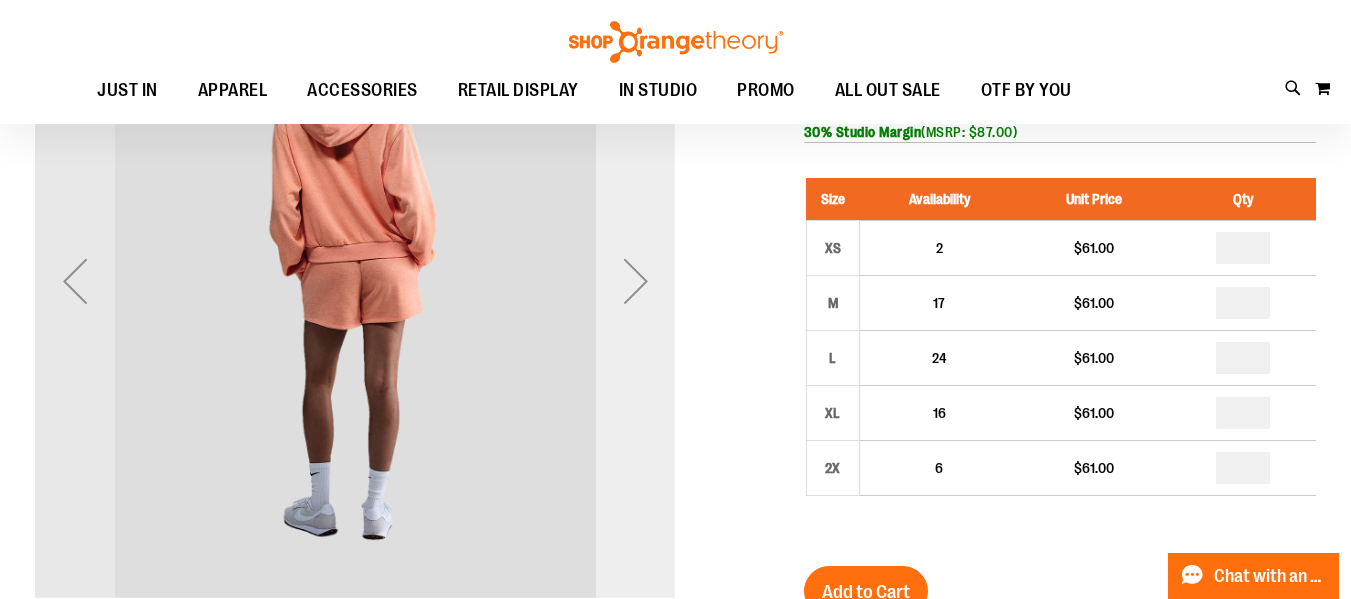 scroll, scrollTop: 201, scrollLeft: 0, axis: vertical 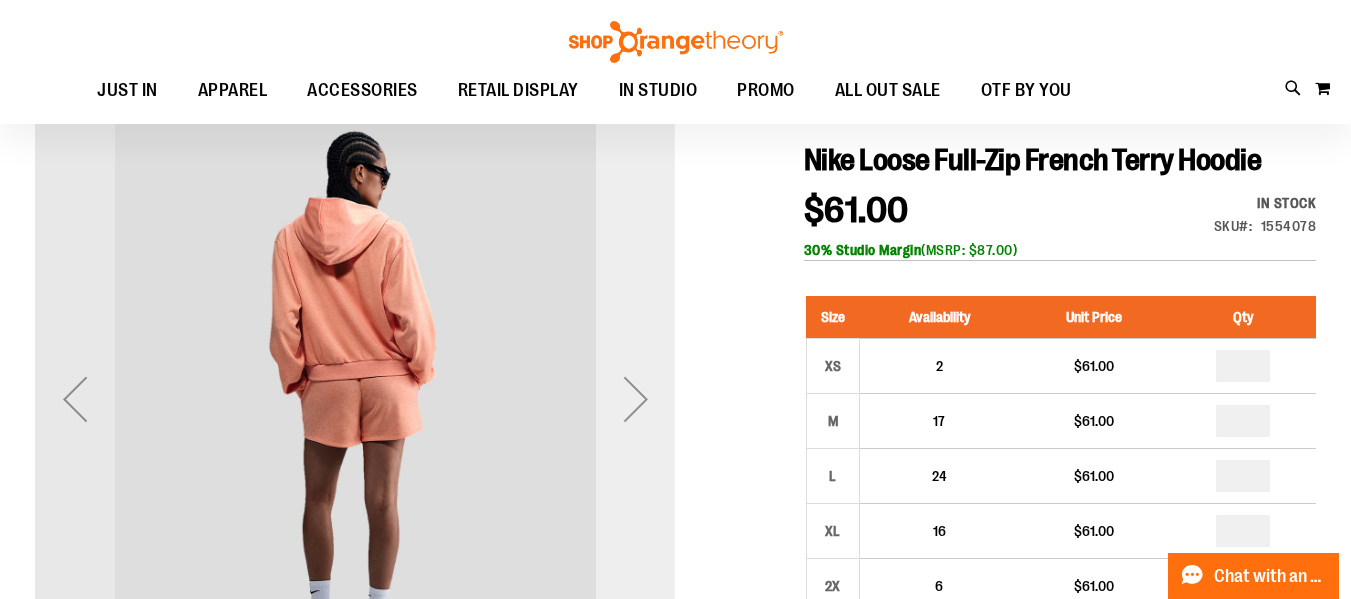 click at bounding box center (636, 398) 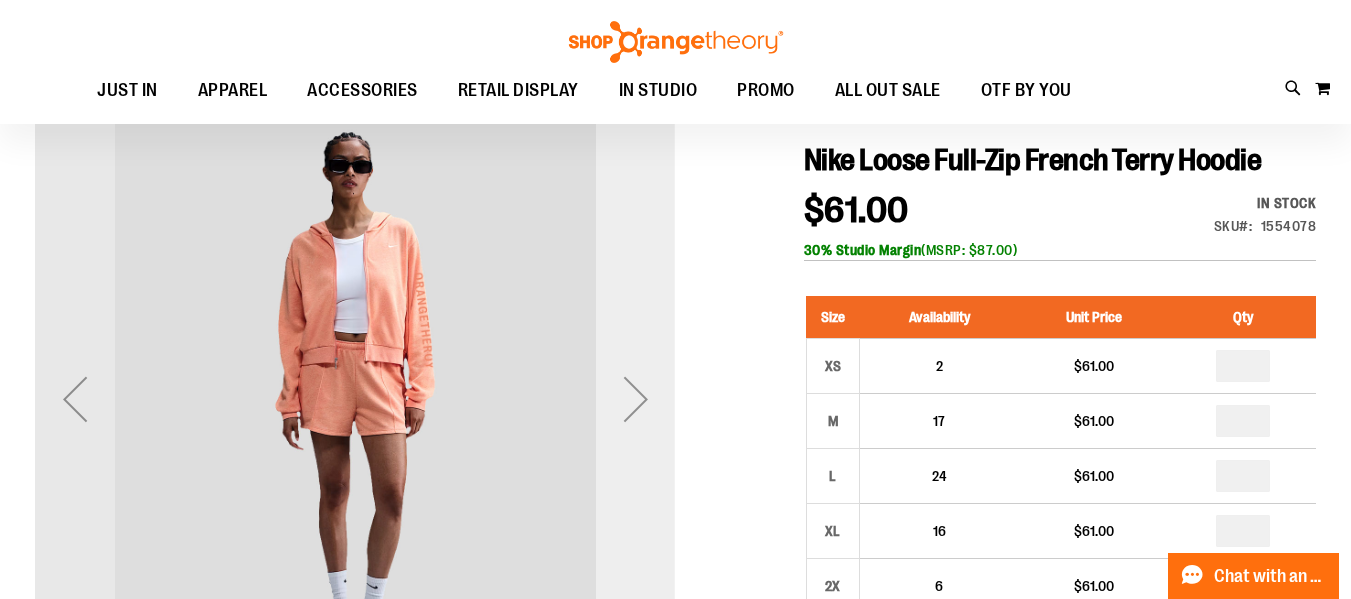 click at bounding box center [636, 398] 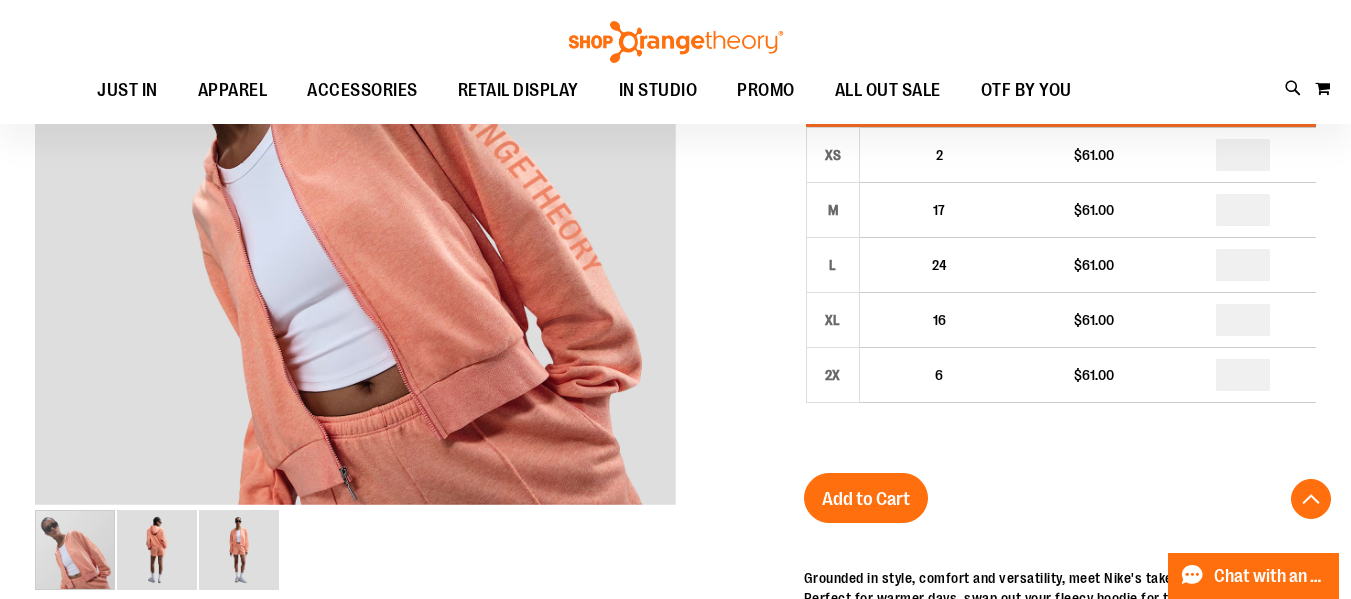 scroll, scrollTop: 419, scrollLeft: 0, axis: vertical 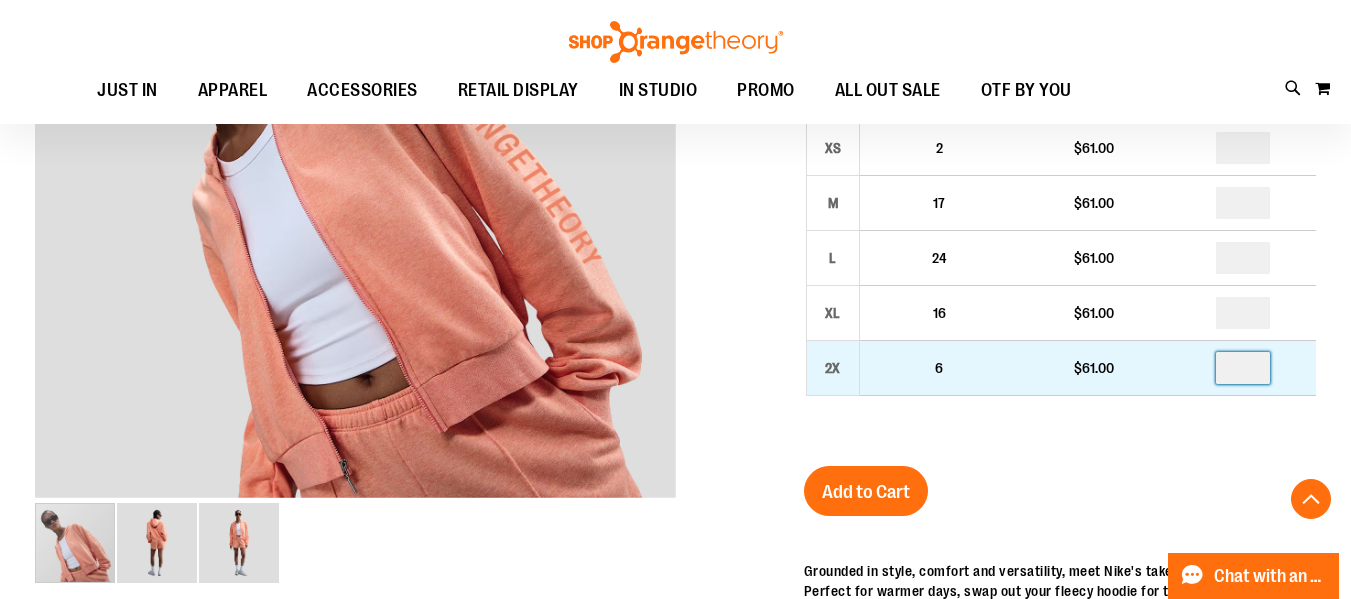 click at bounding box center [1243, 368] 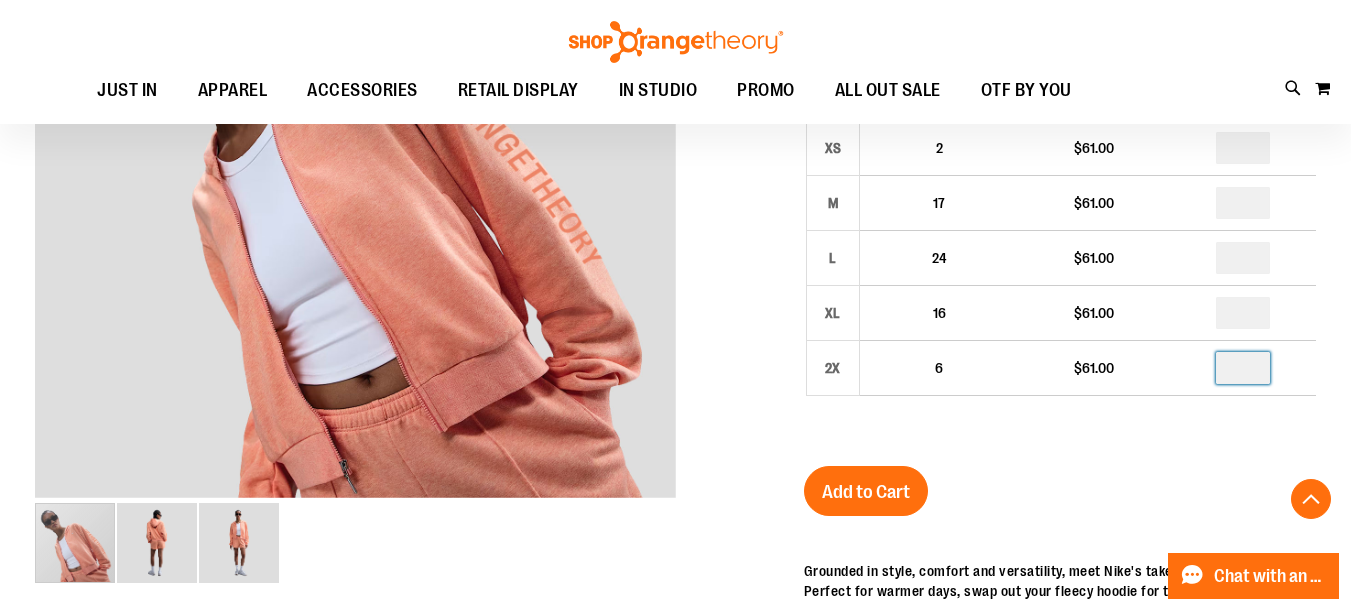 click on "Nike Loose Full-Zip French Terry Hoodie
$61.00
In stock
Only  %1  left
SKU
1554078
30% Studio Margin  (MSRP: $87.00)
Size
Availability
Unit Price
Qty
XS
2
$61.00
*" at bounding box center (1060, 507) 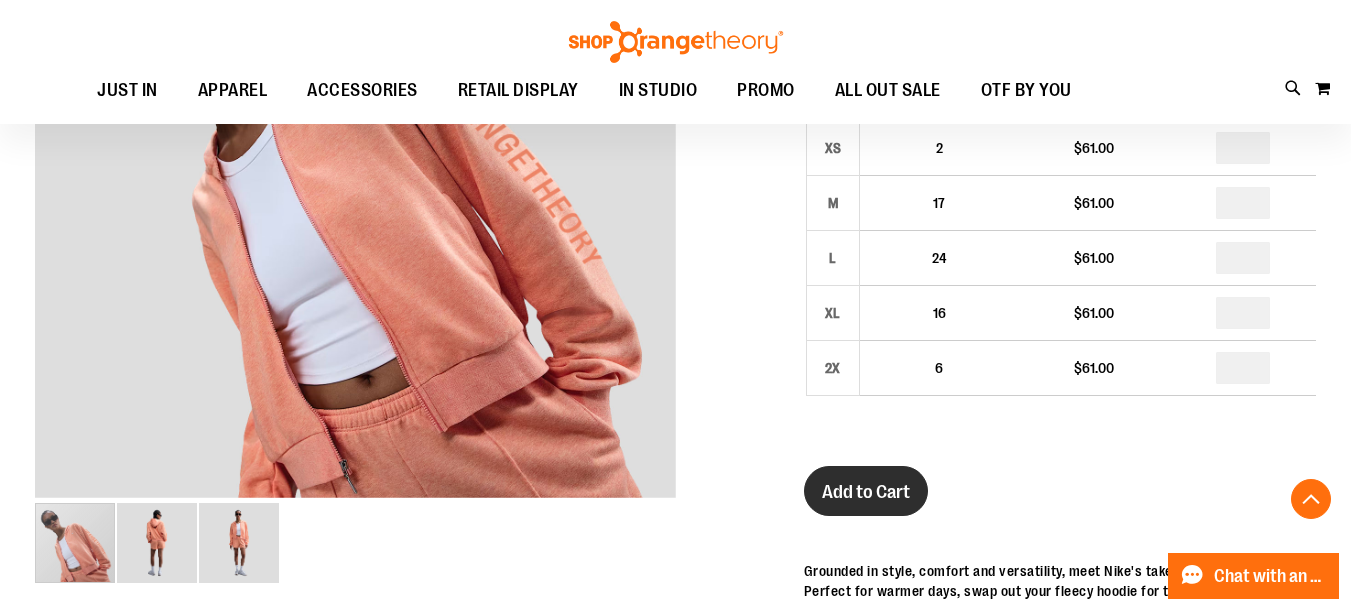 click on "Add to Cart" at bounding box center [866, 492] 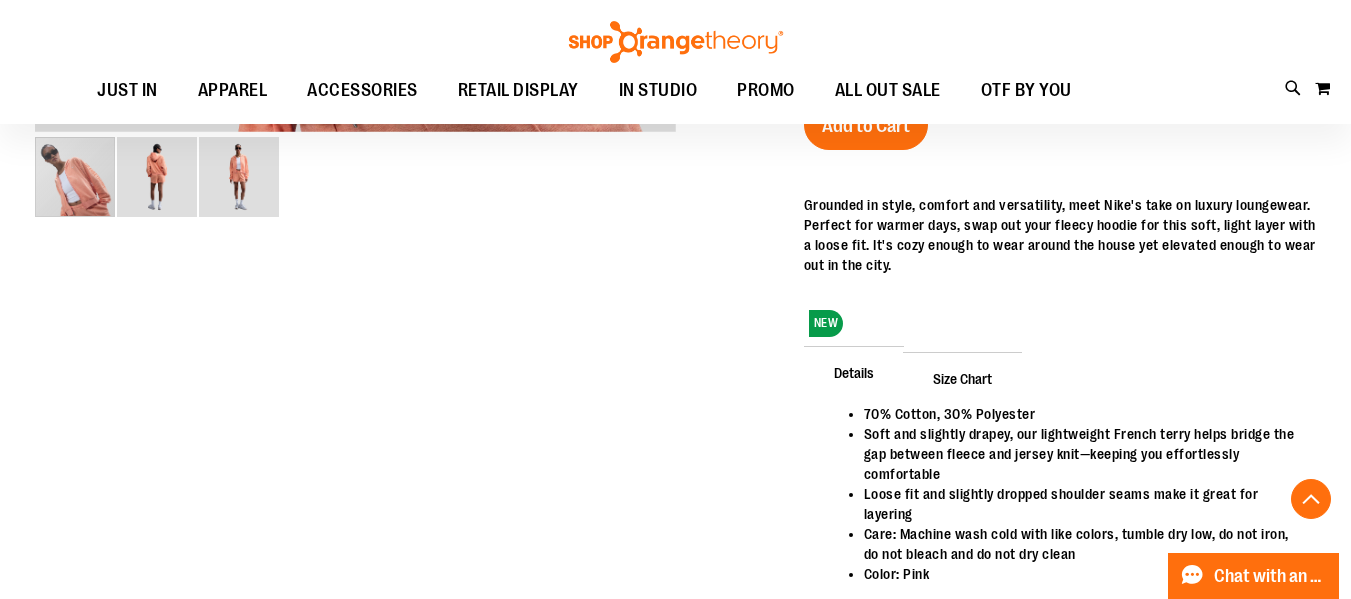 scroll, scrollTop: 786, scrollLeft: 0, axis: vertical 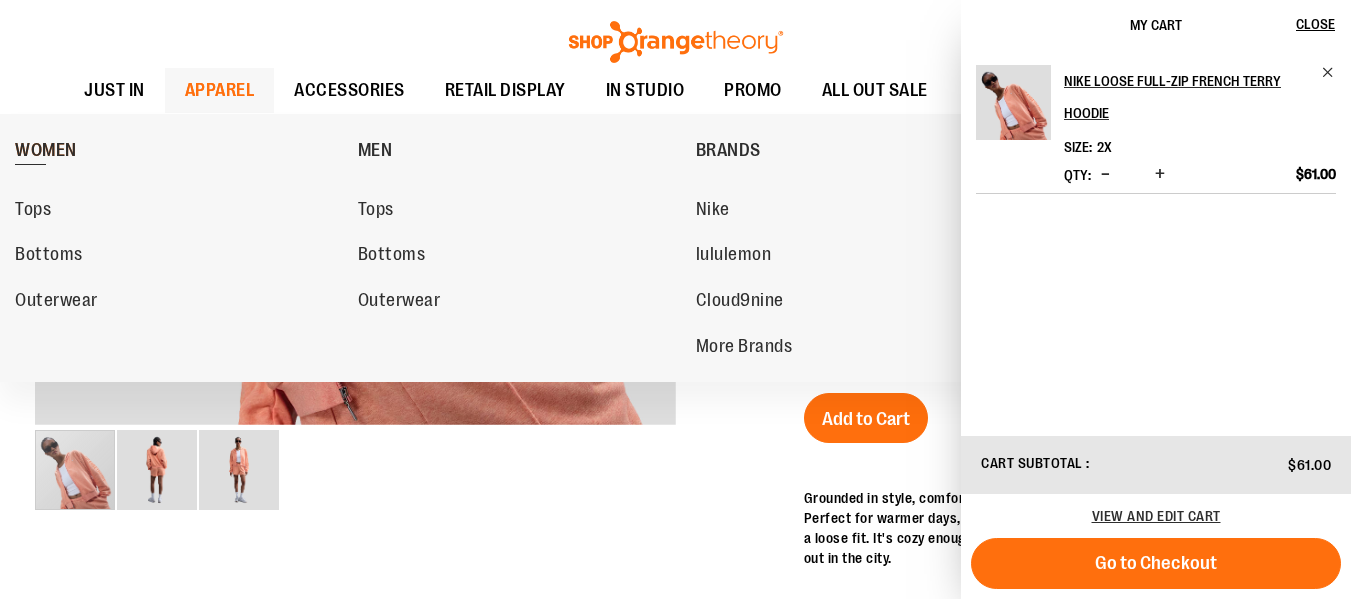 click on "WOMEN" at bounding box center [46, 152] 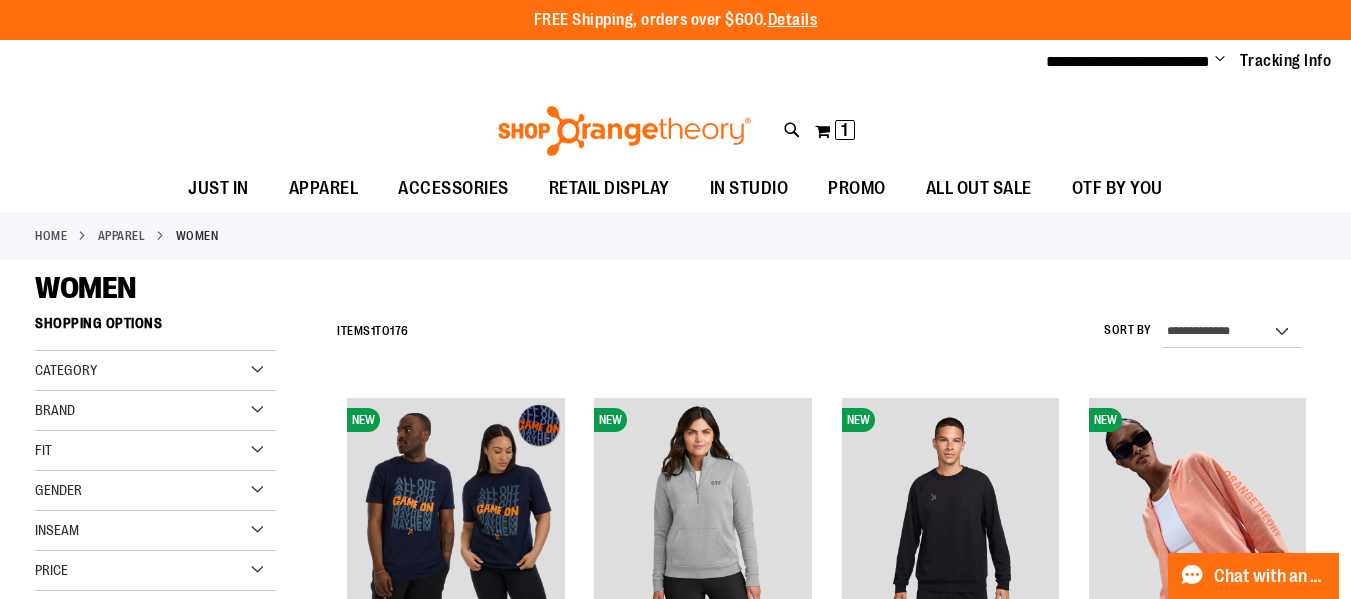 scroll, scrollTop: 0, scrollLeft: 0, axis: both 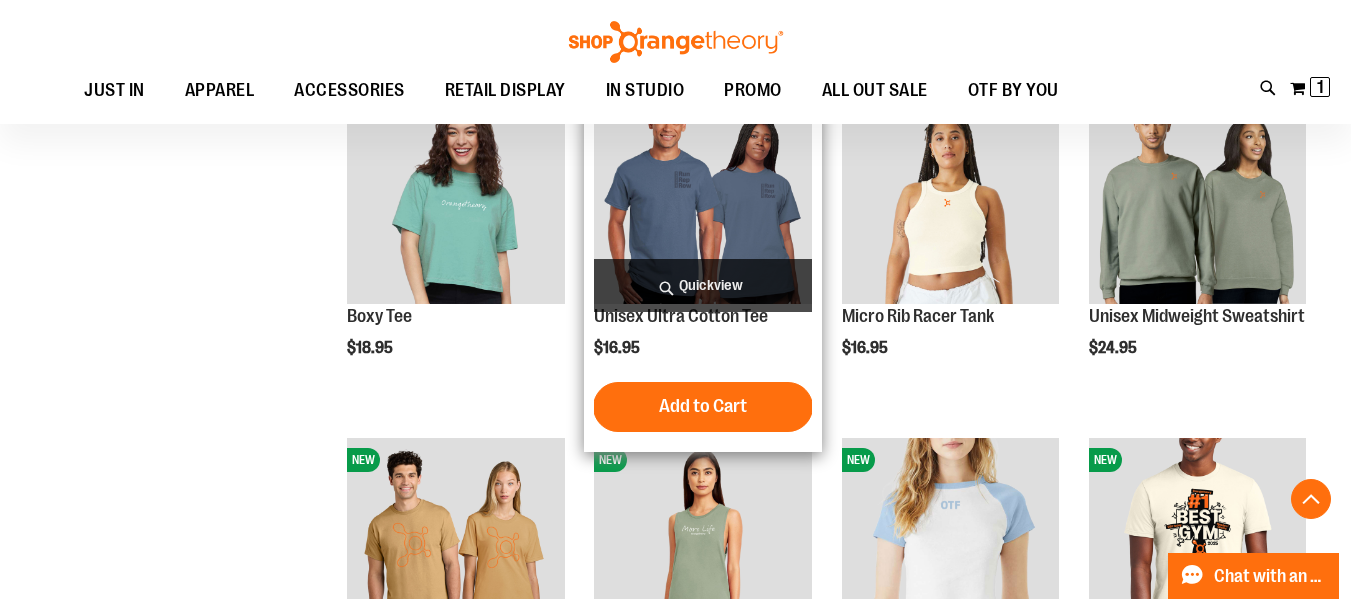 type on "**********" 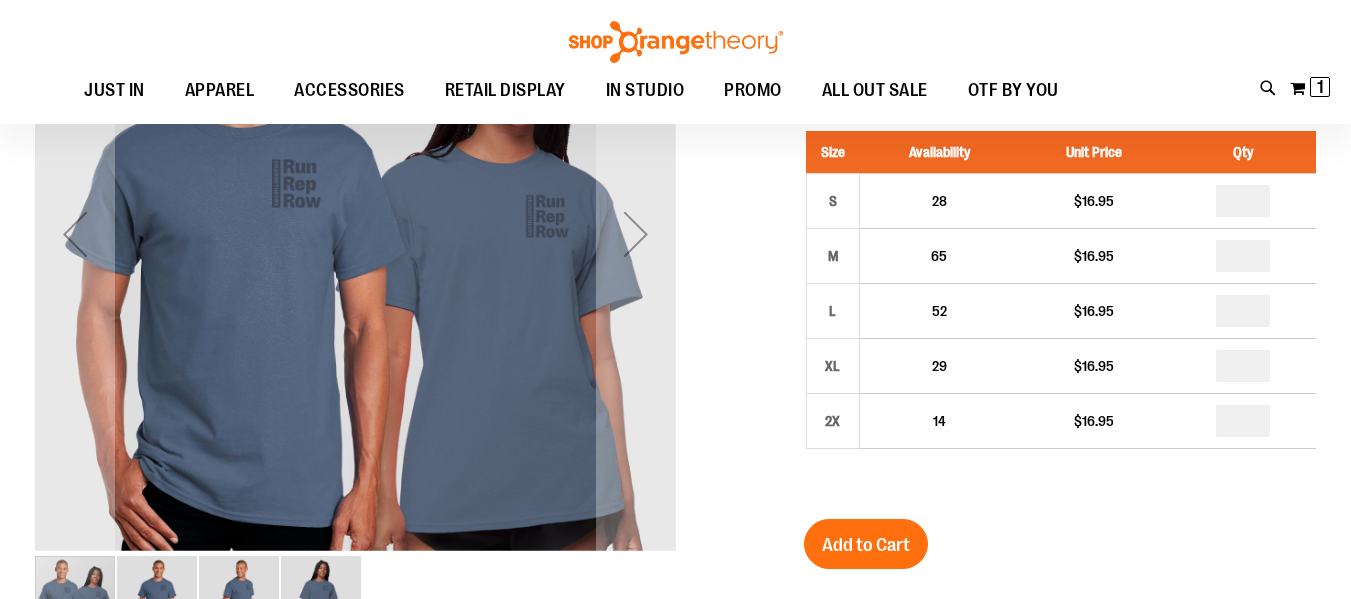 scroll, scrollTop: 157, scrollLeft: 0, axis: vertical 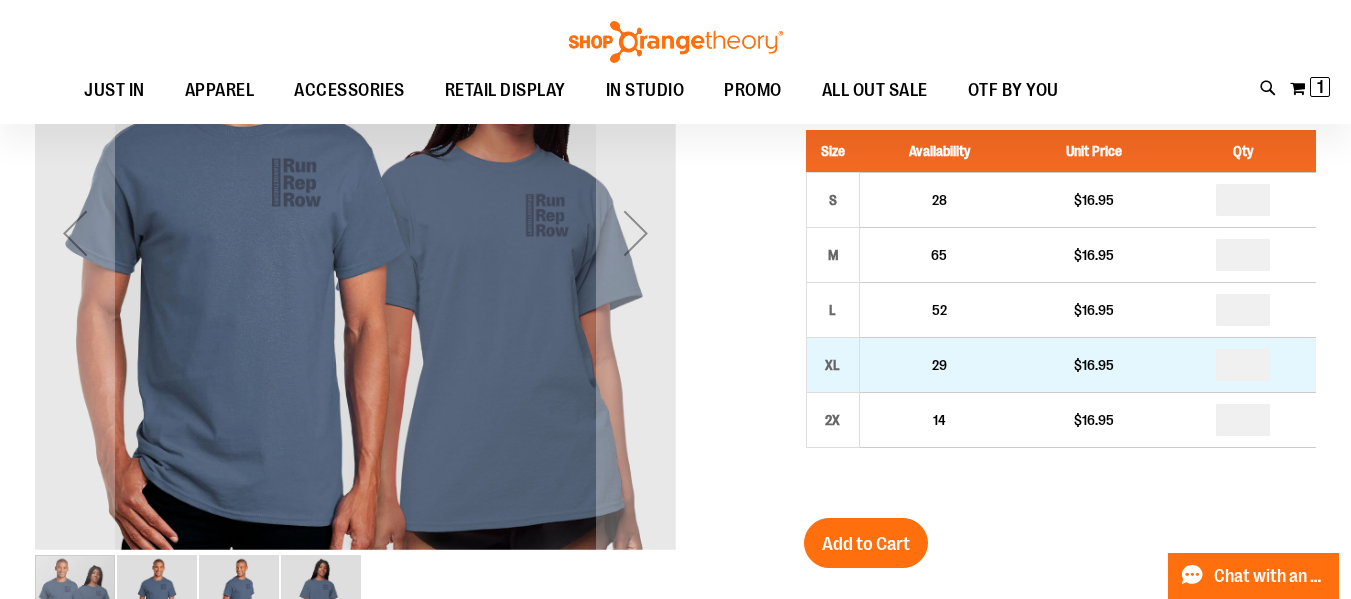 type on "**********" 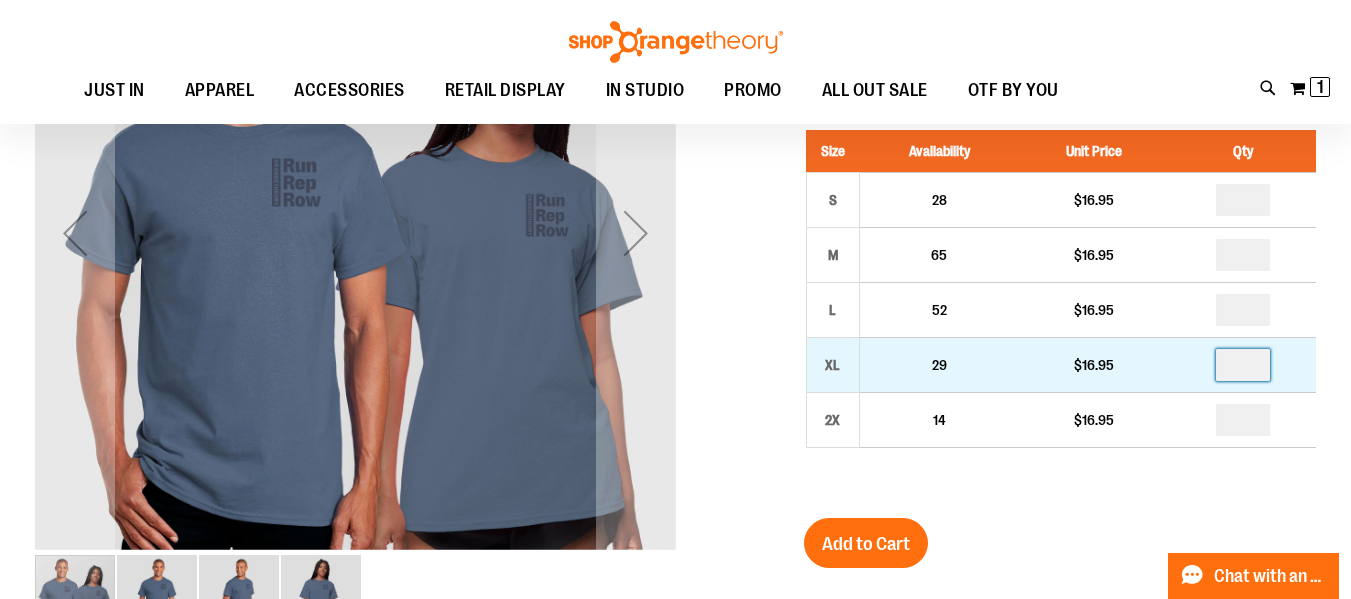 click at bounding box center (1243, 365) 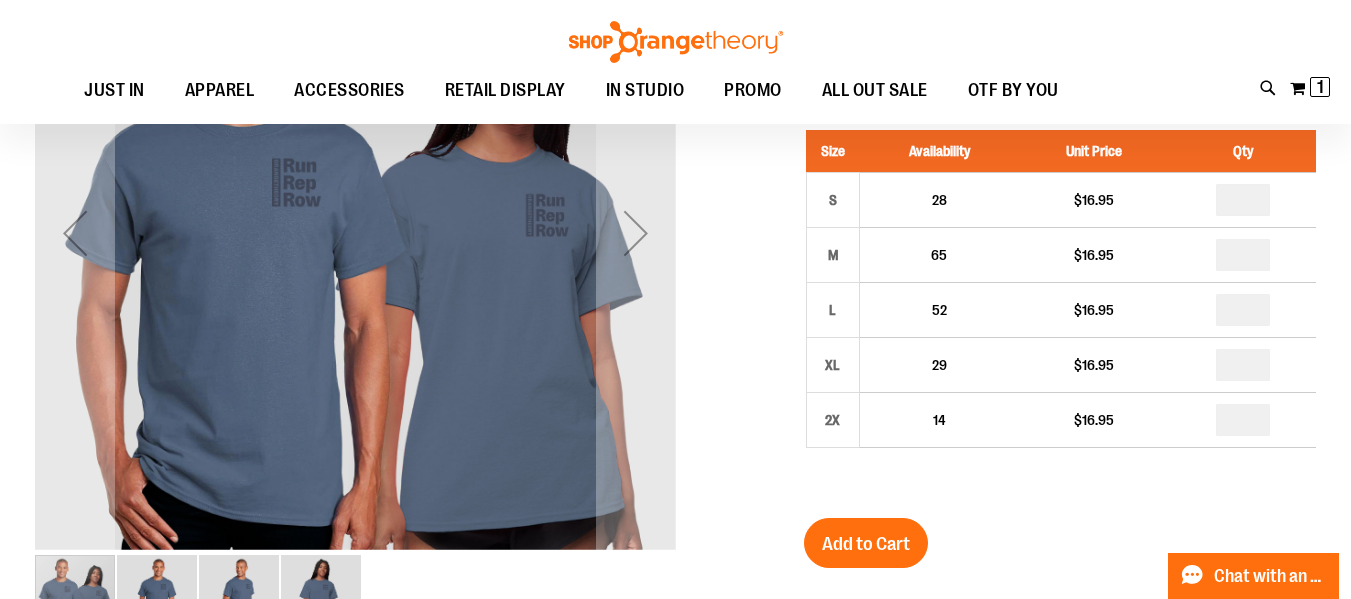 click on "Unisex Ultra Cotton Tee
$16.95
In stock
Only  %1  left
SKU
1470998
50% Studio Margin  (MSRP: $33.90)
Size
Availability
Unit Price
Qty
S
28
$16.95" at bounding box center [1060, 479] 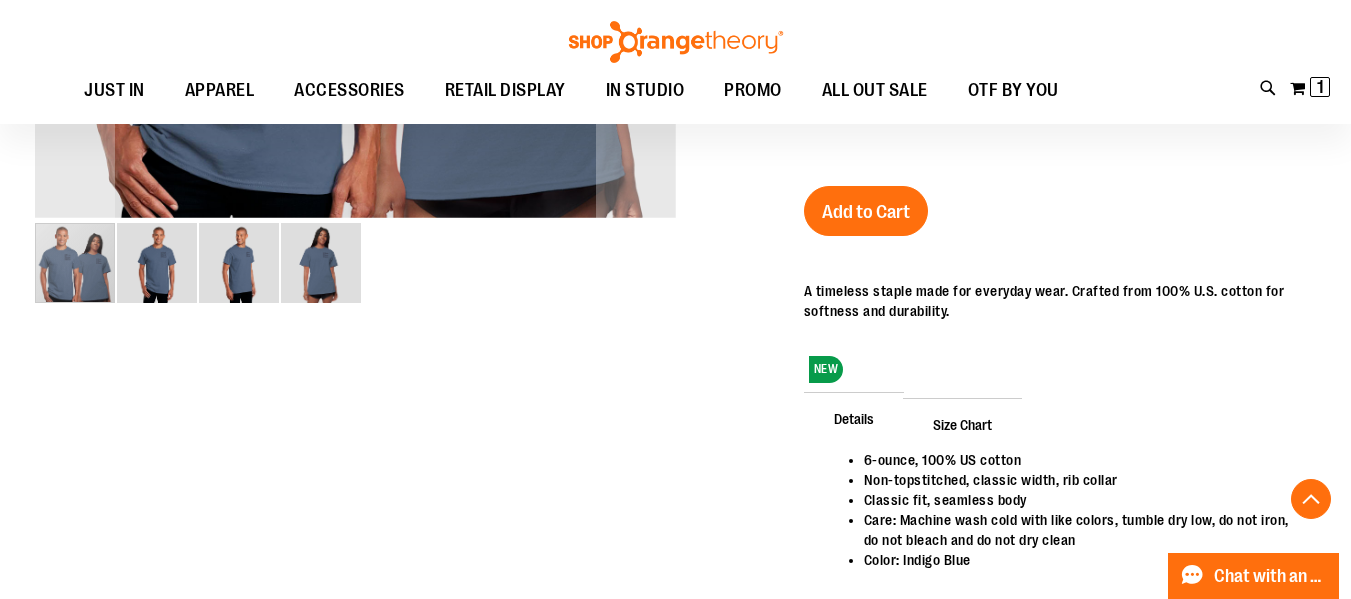 scroll, scrollTop: 490, scrollLeft: 0, axis: vertical 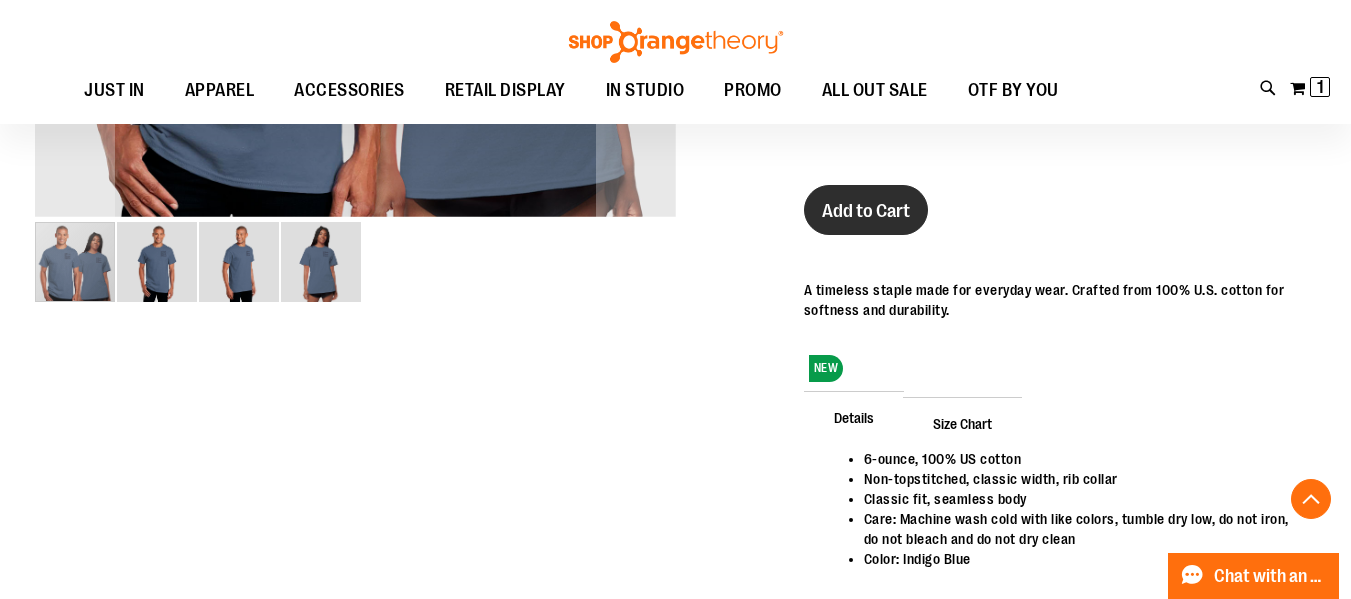 click on "Add to Cart" at bounding box center (866, 211) 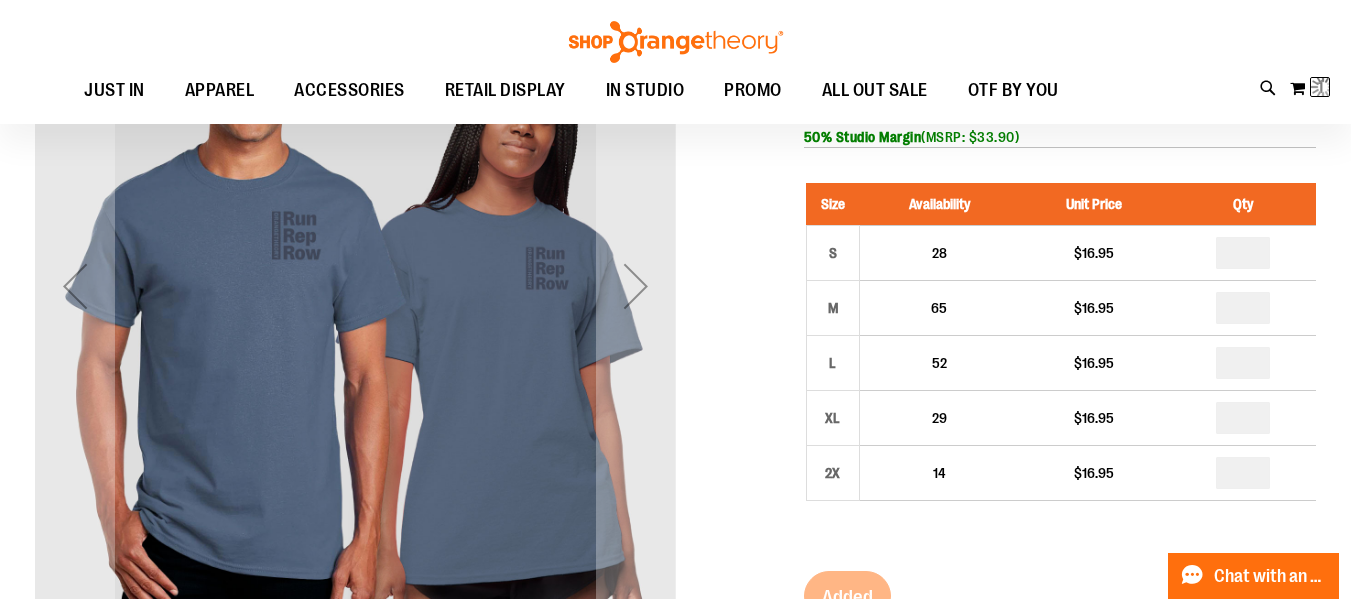 scroll, scrollTop: 97, scrollLeft: 0, axis: vertical 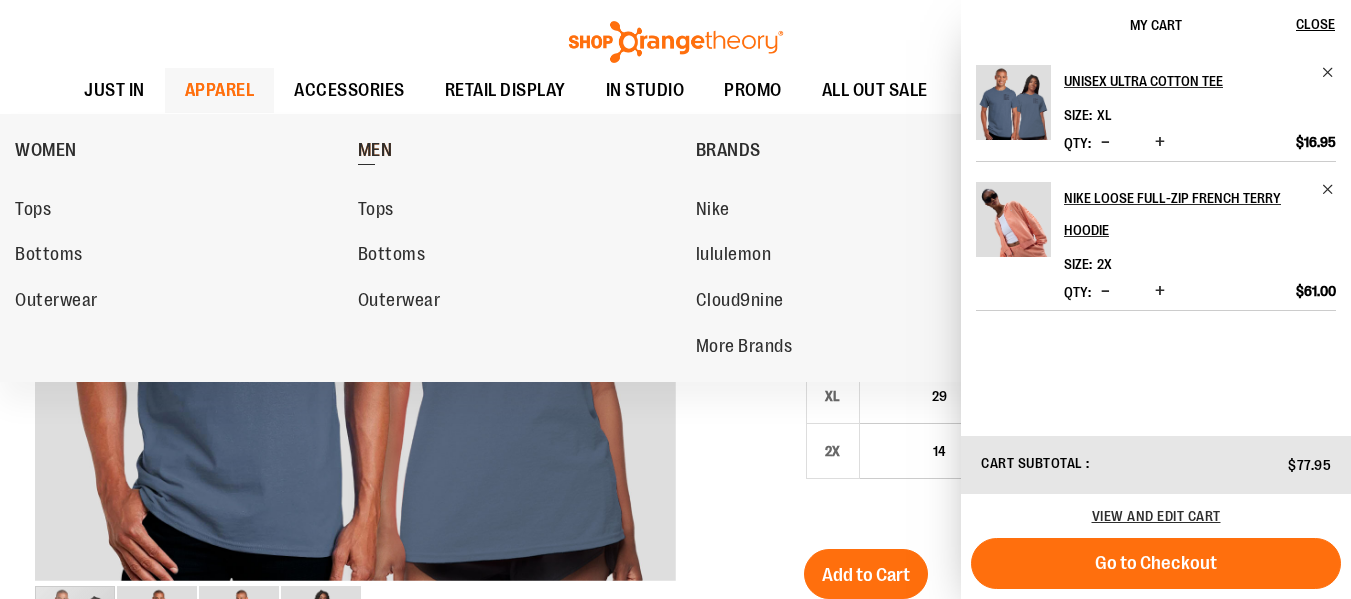click on "MEN" at bounding box center (375, 152) 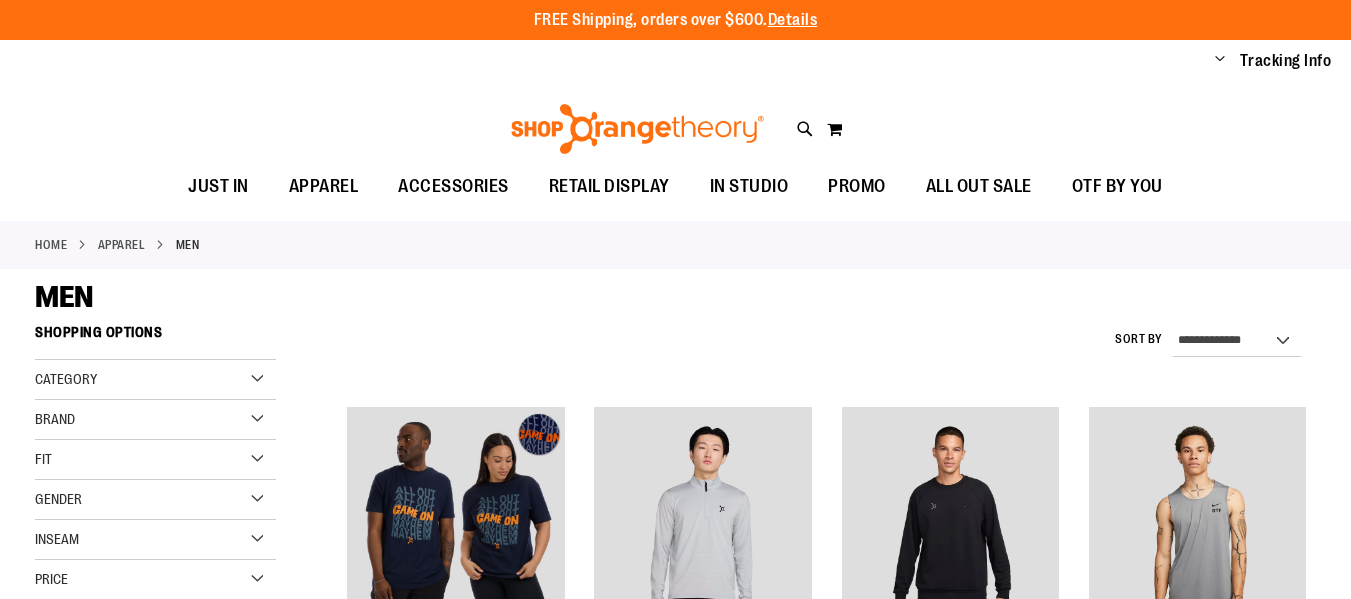 scroll, scrollTop: 0, scrollLeft: 0, axis: both 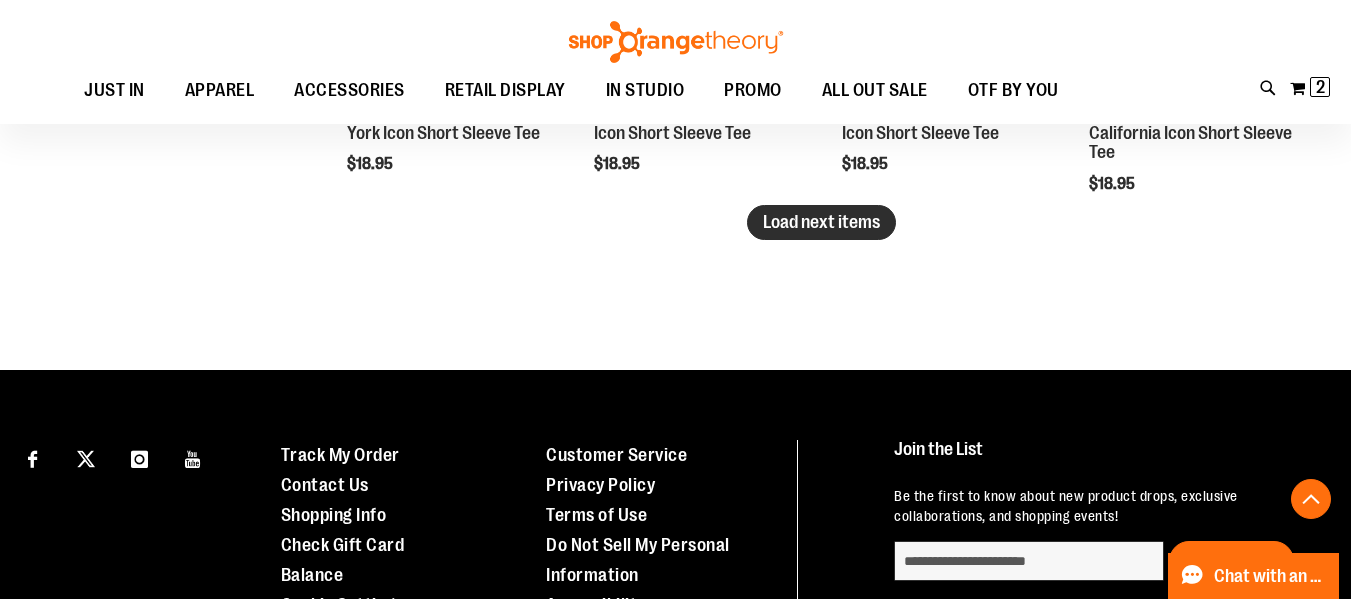 type on "**********" 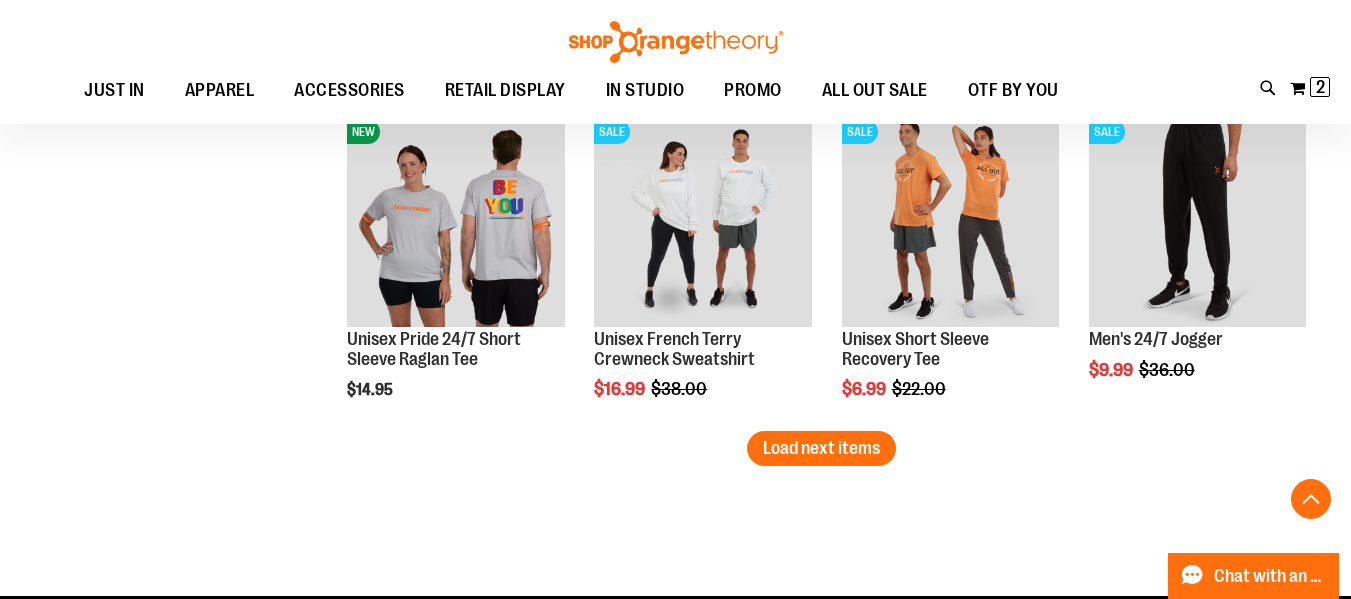 scroll, scrollTop: 3958, scrollLeft: 0, axis: vertical 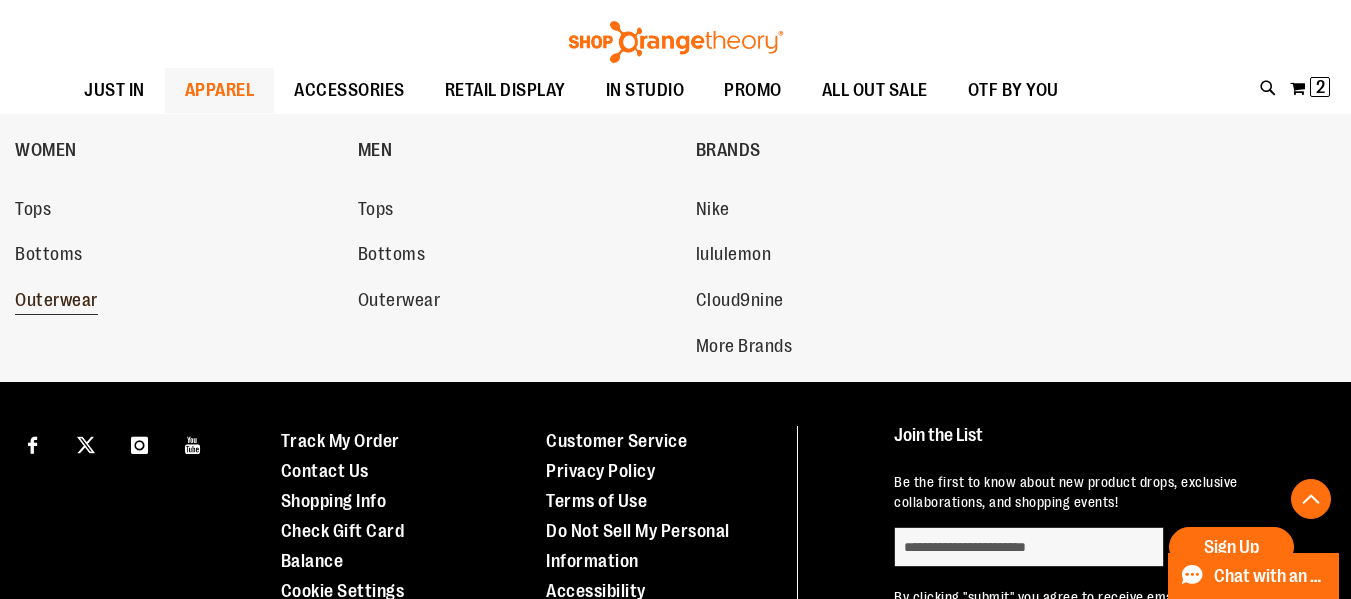click on "Outerwear" at bounding box center [176, 301] 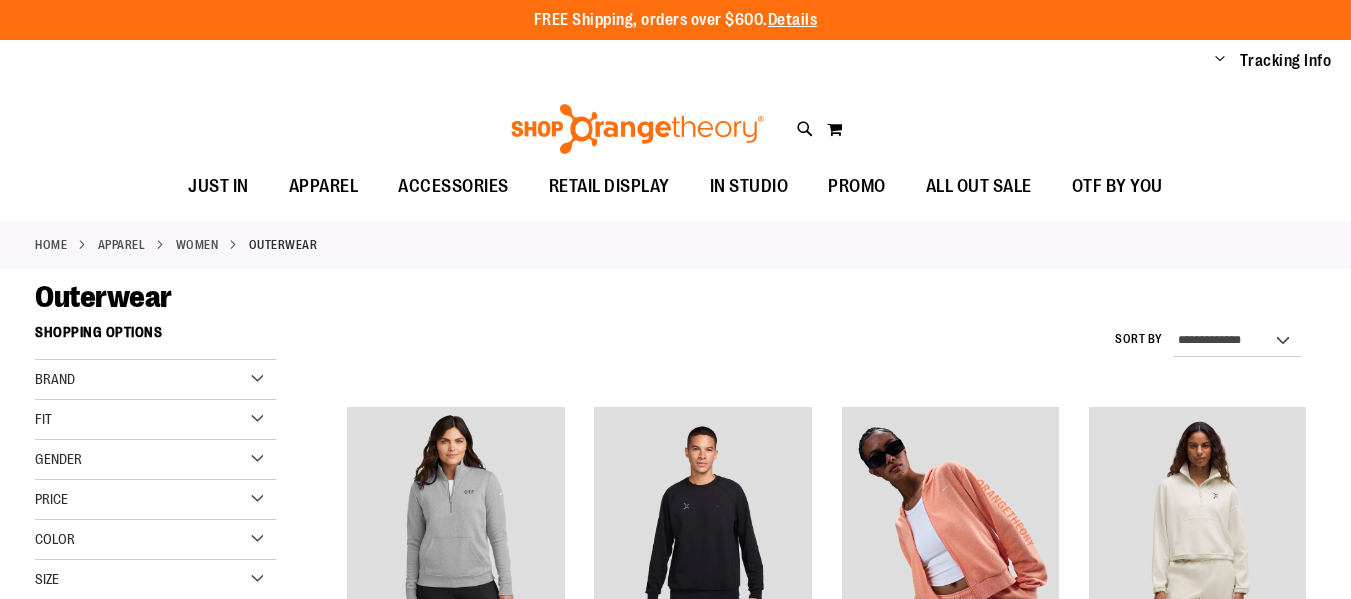 scroll, scrollTop: 0, scrollLeft: 0, axis: both 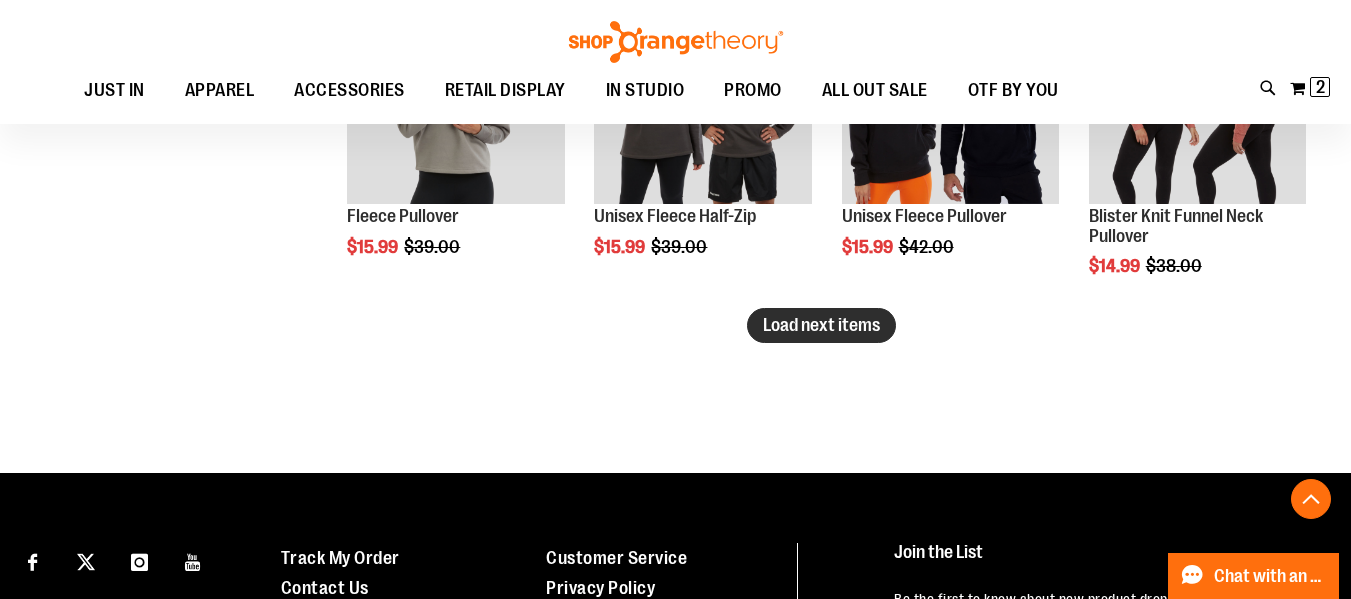 type on "**********" 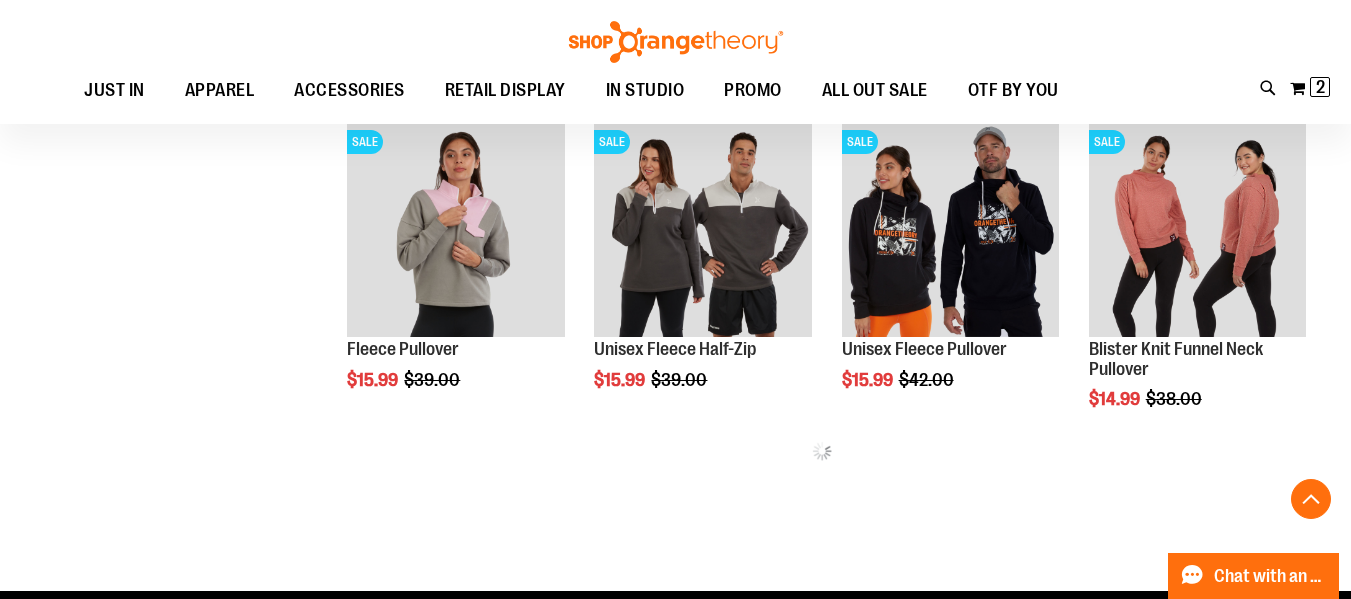 scroll, scrollTop: 2926, scrollLeft: 0, axis: vertical 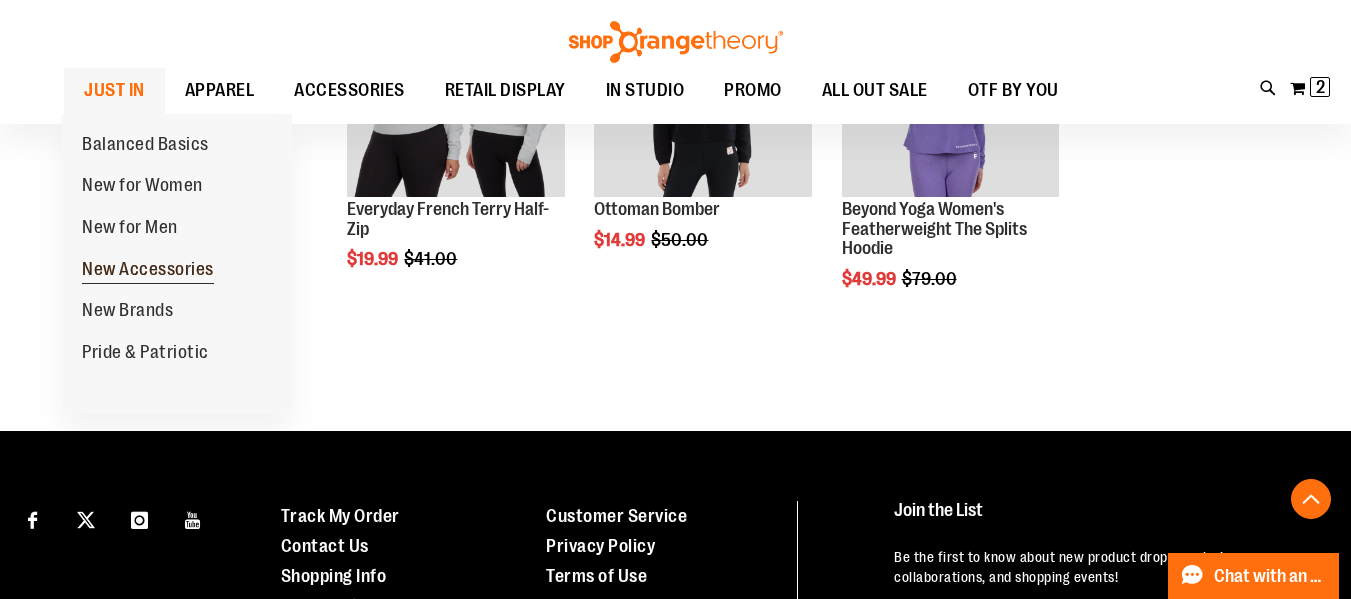 click on "New Accessories" at bounding box center (148, 271) 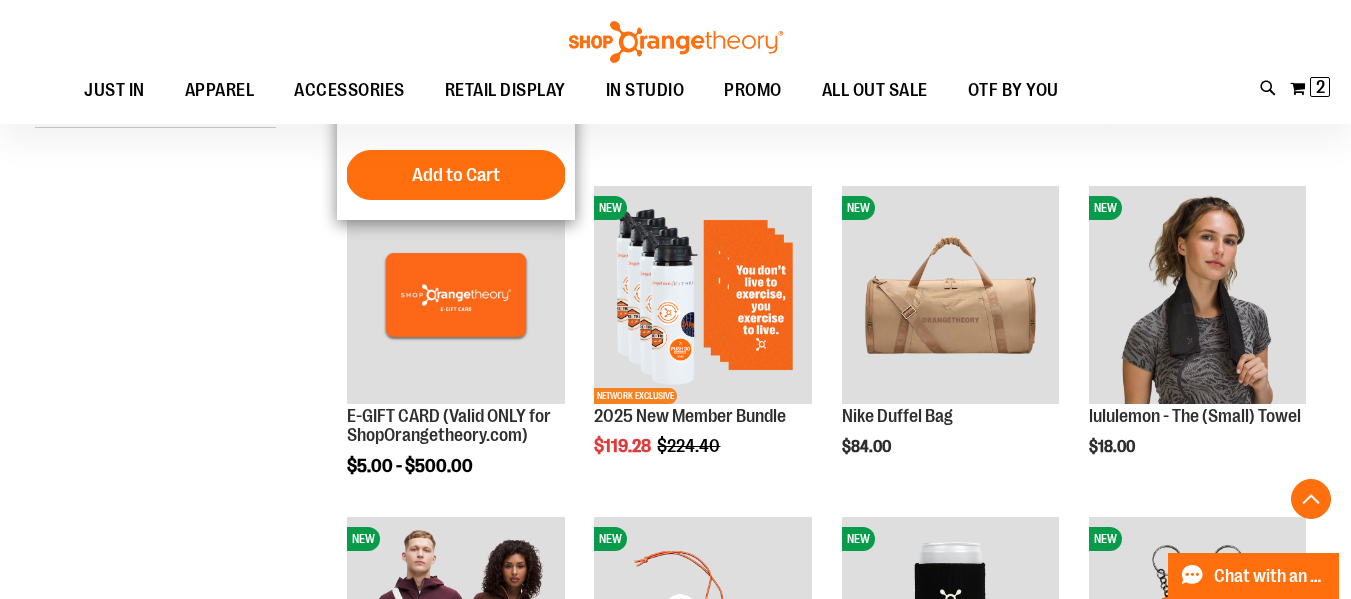scroll, scrollTop: 540, scrollLeft: 0, axis: vertical 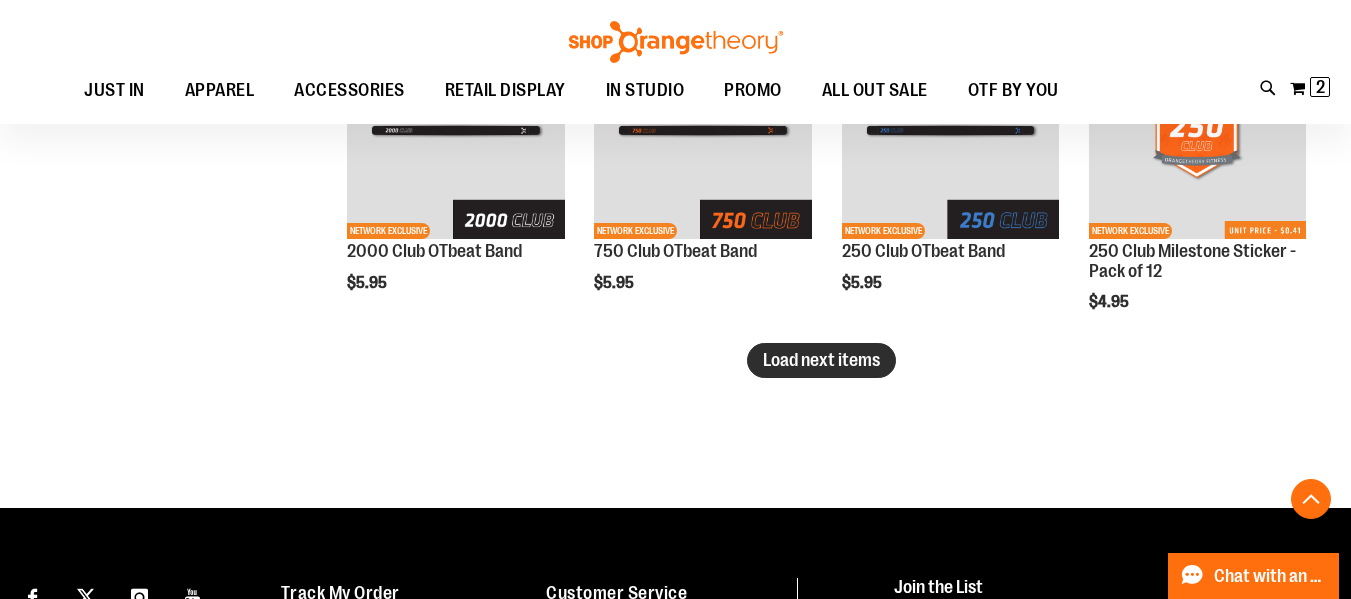 type on "**********" 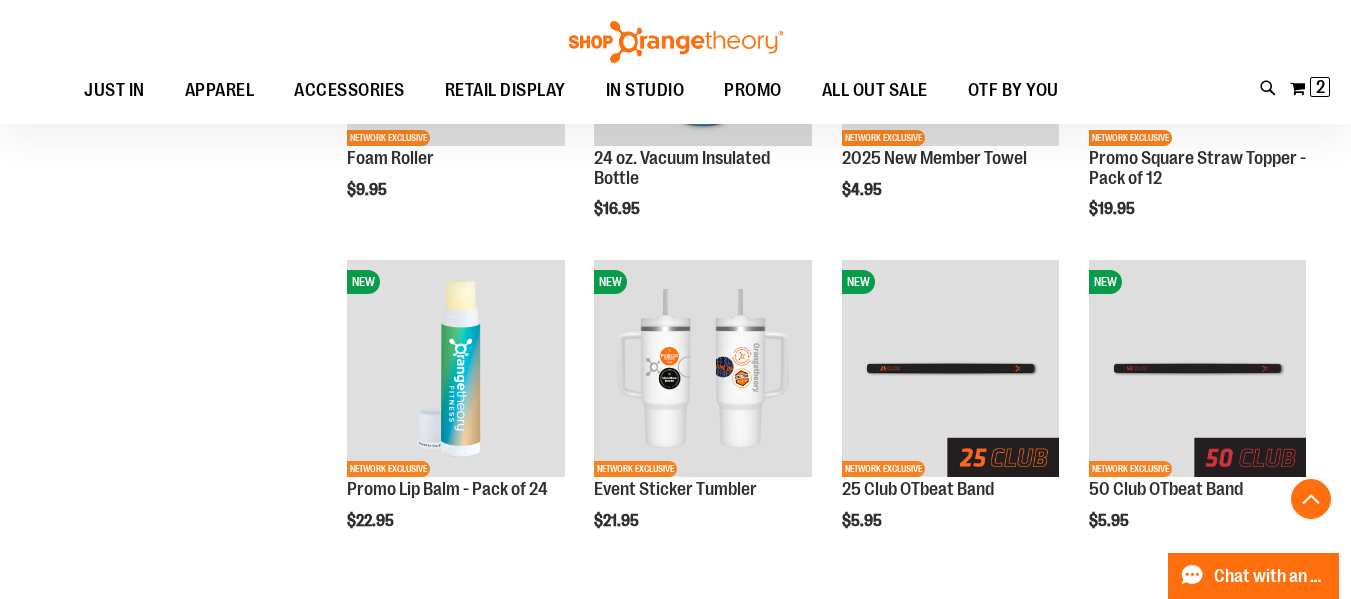 scroll, scrollTop: 2001, scrollLeft: 0, axis: vertical 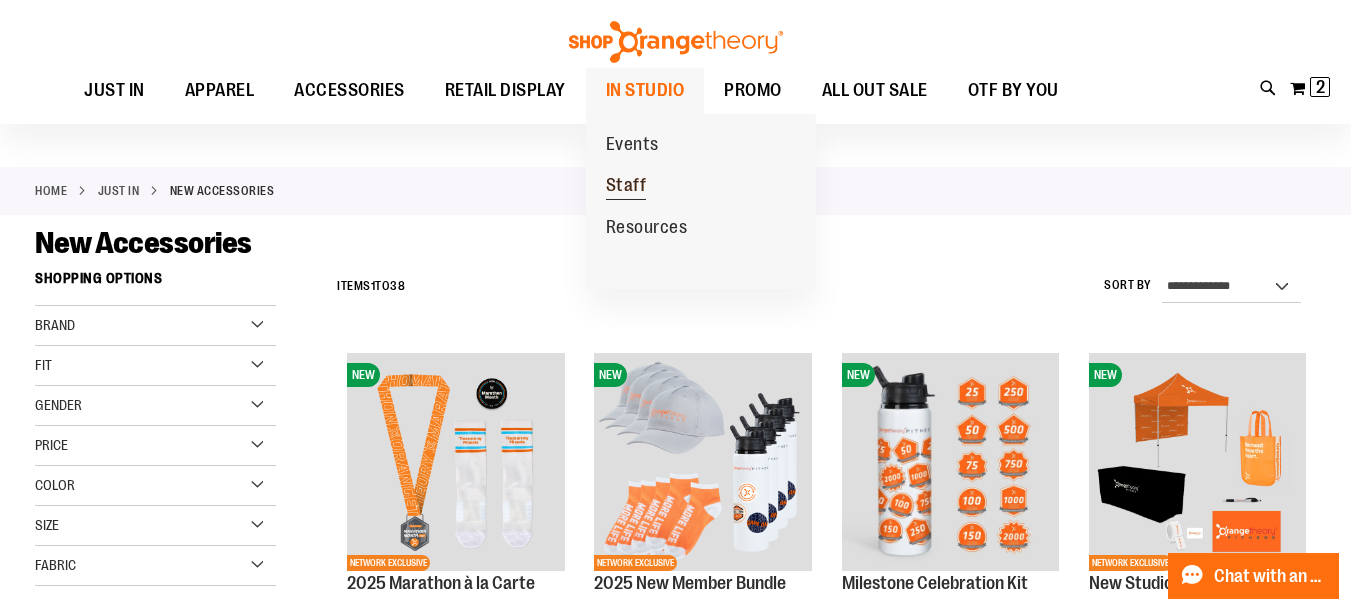 click on "Staff" at bounding box center (626, 187) 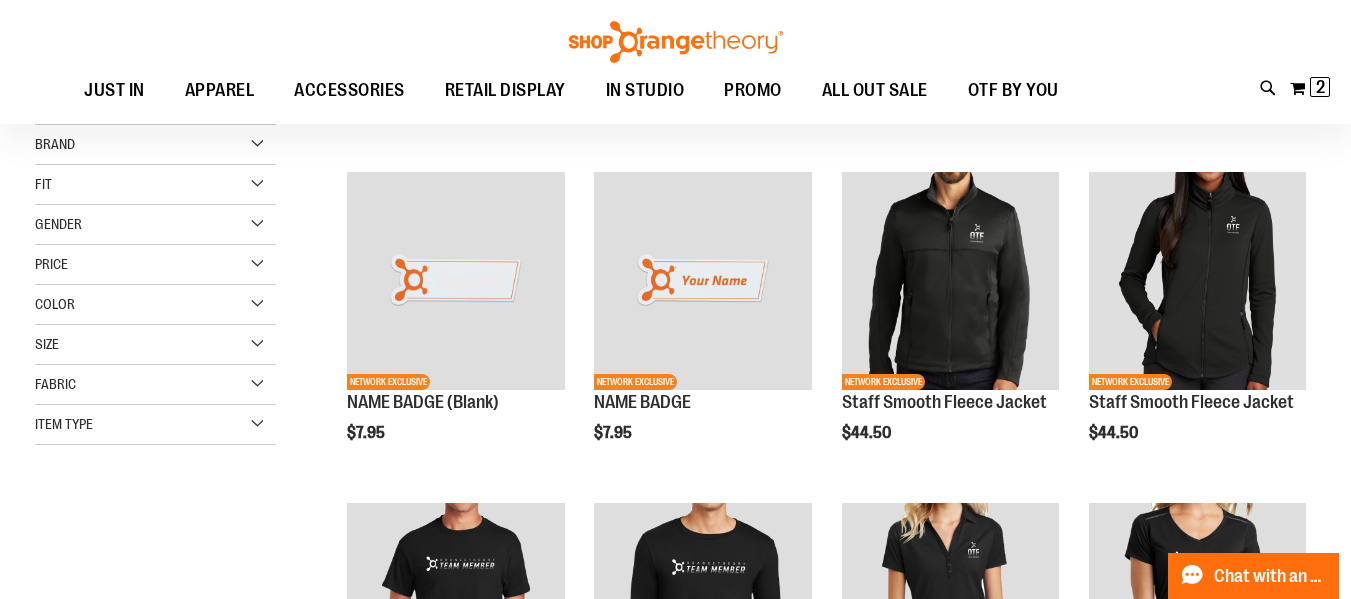 scroll, scrollTop: 0, scrollLeft: 0, axis: both 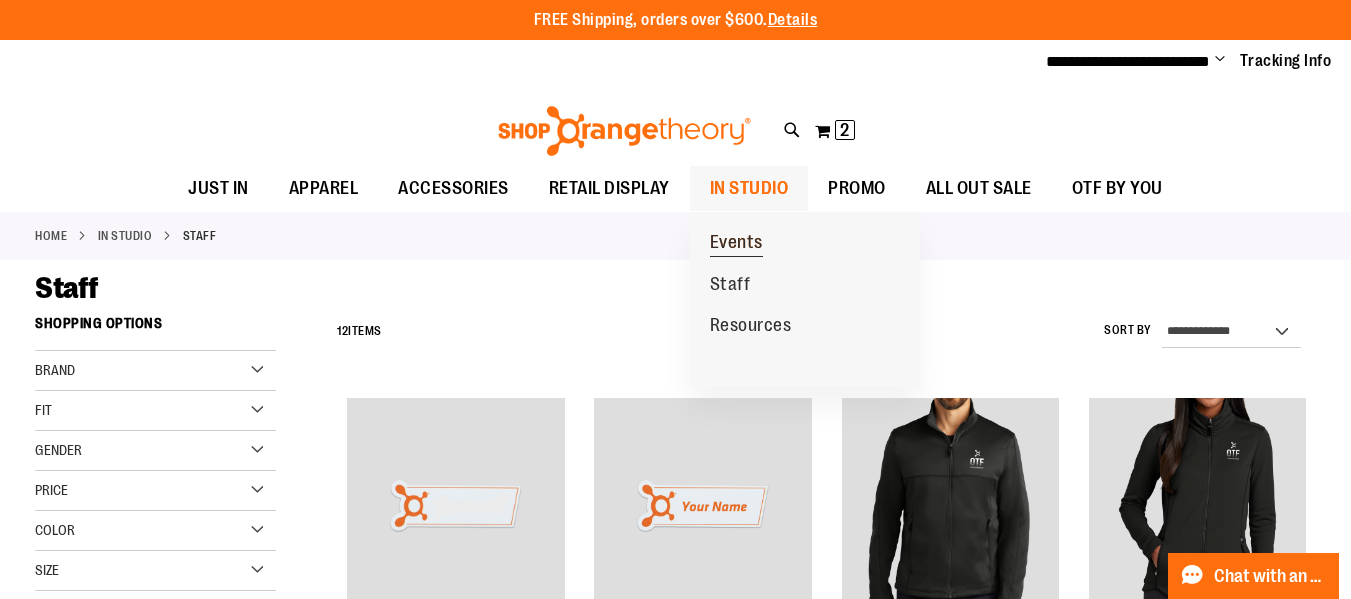 type on "**********" 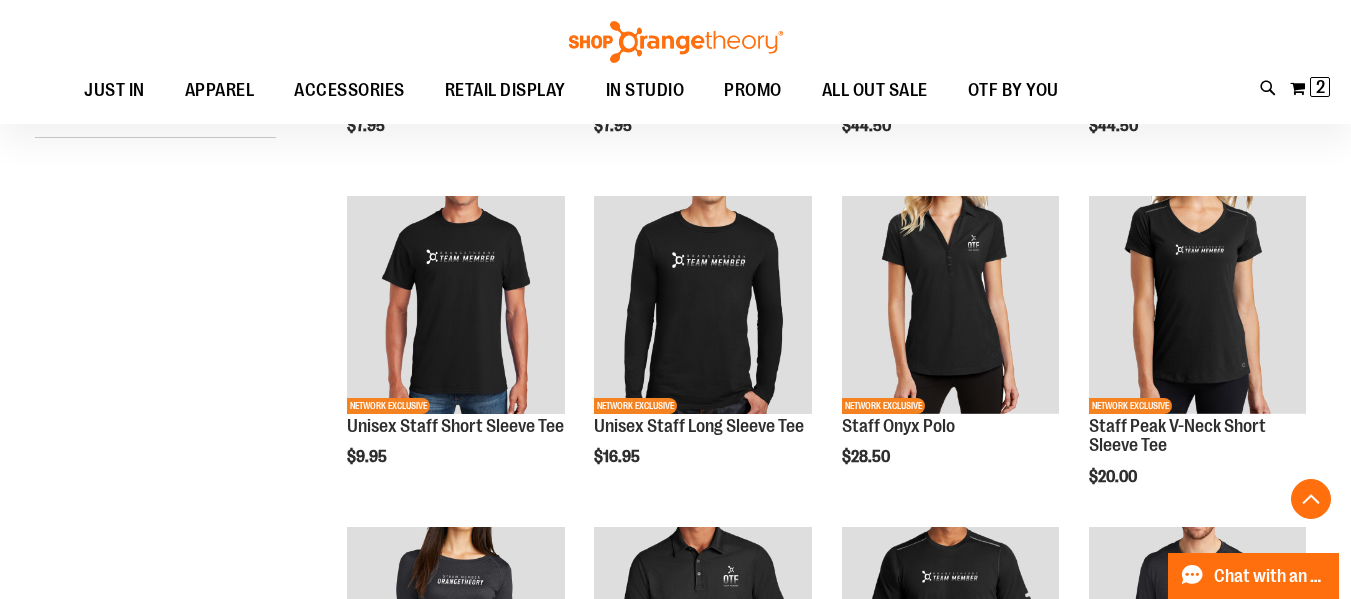 scroll, scrollTop: 323, scrollLeft: 0, axis: vertical 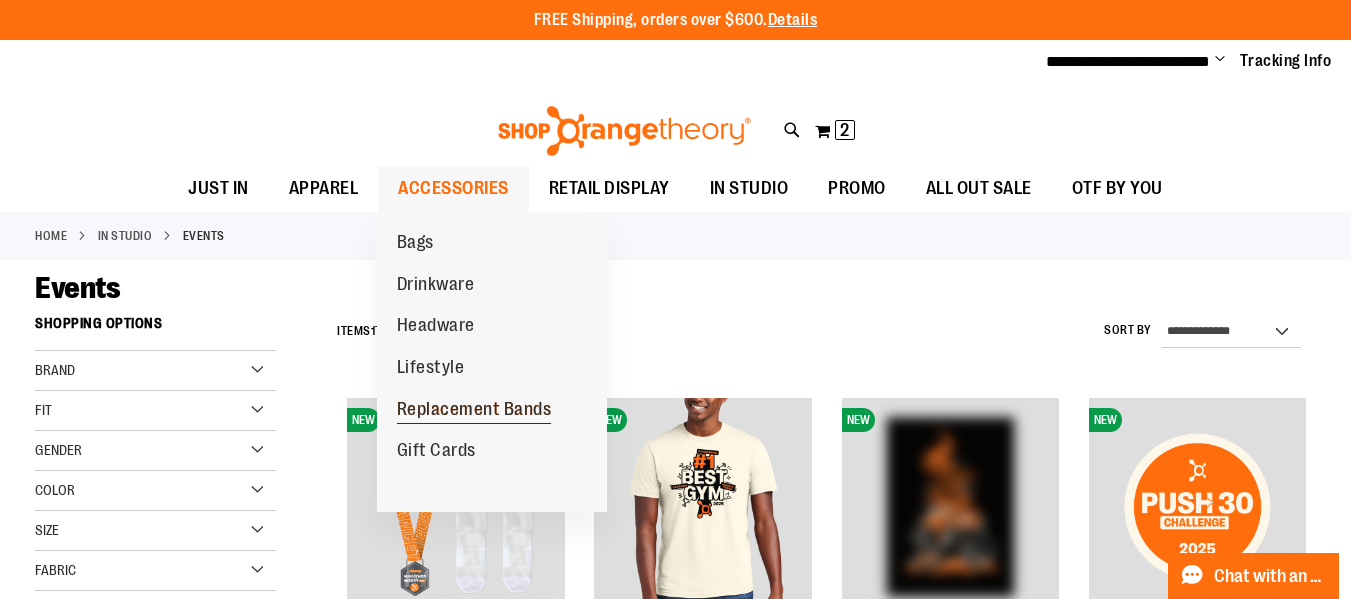 type on "**********" 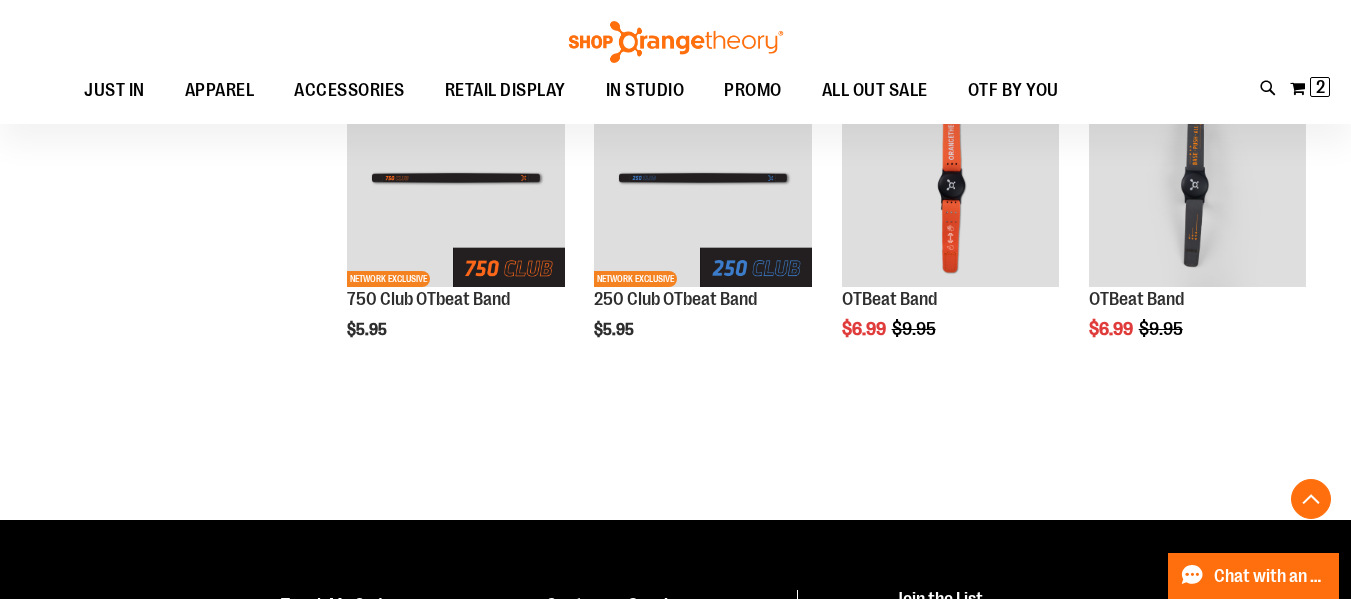scroll, scrollTop: 449, scrollLeft: 0, axis: vertical 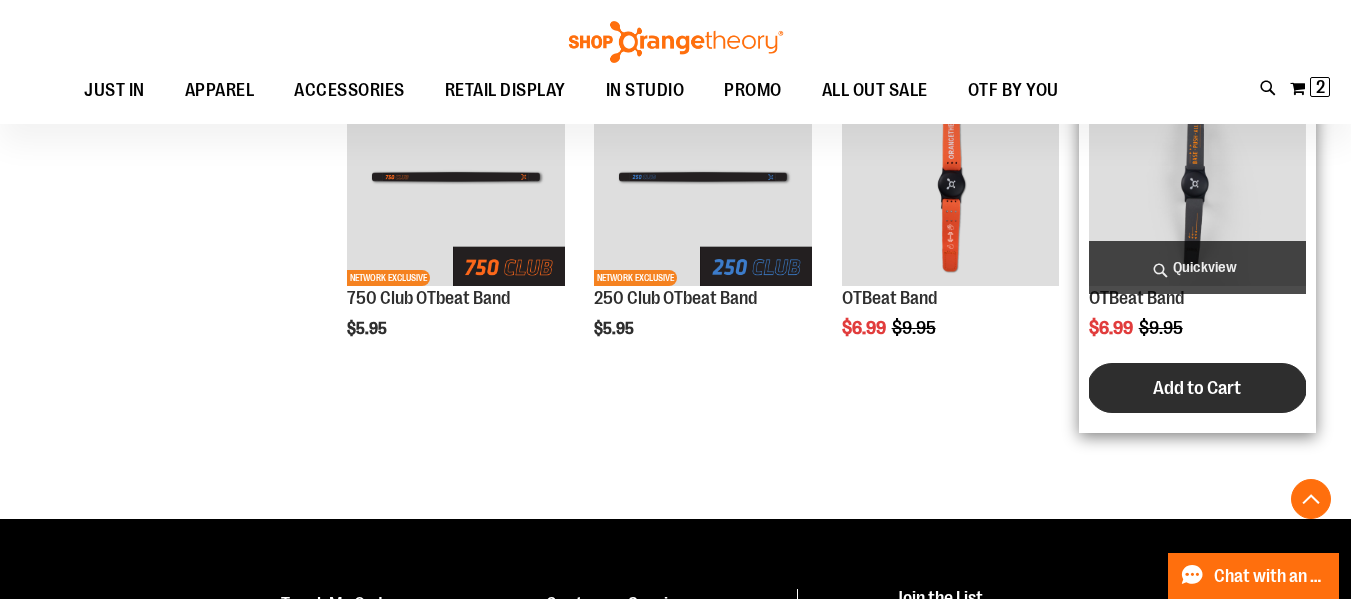 type on "**********" 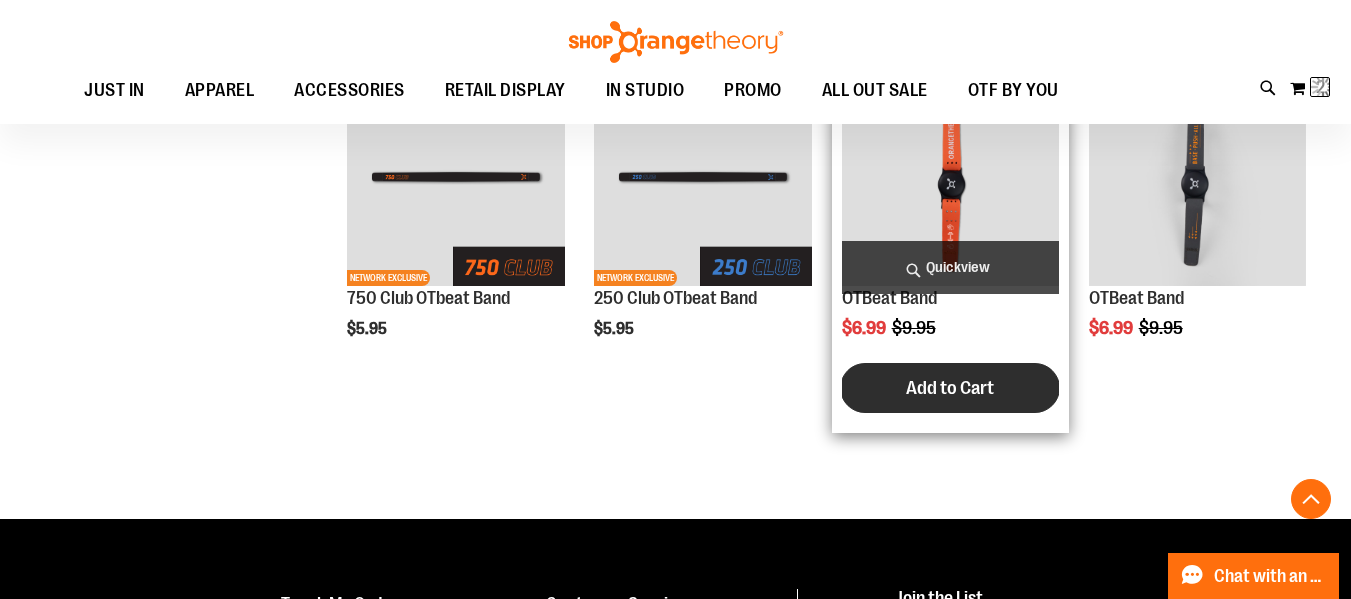 click on "Add to Cart" at bounding box center [950, 388] 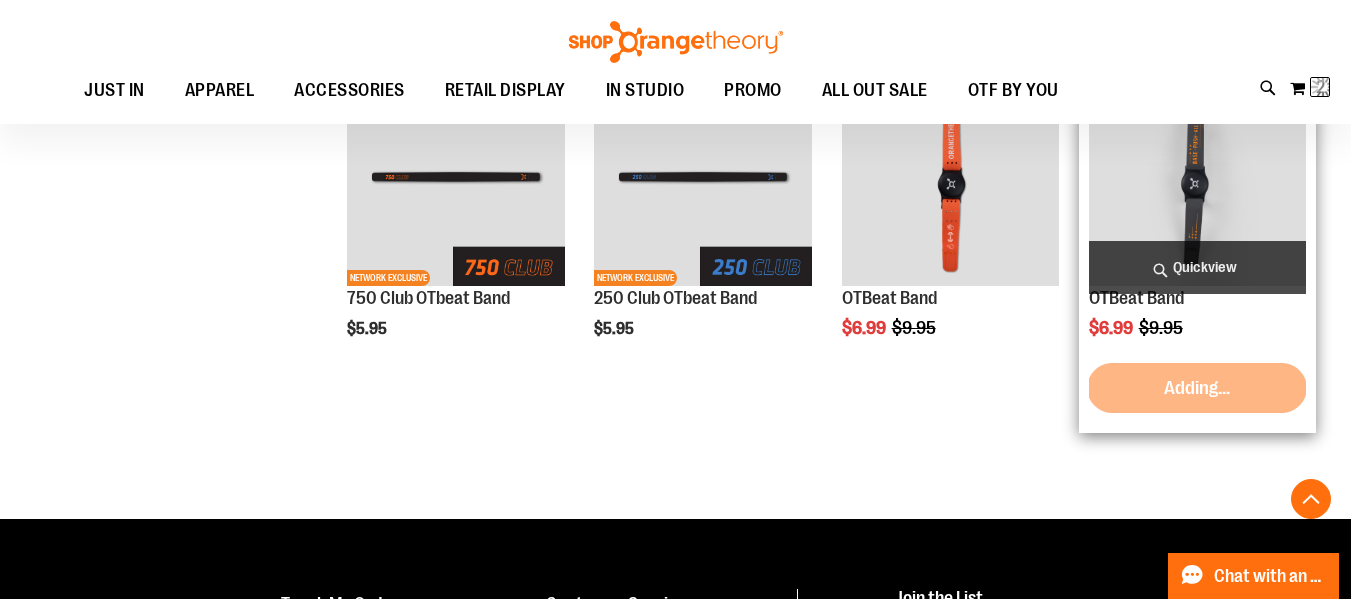 scroll, scrollTop: 448, scrollLeft: 0, axis: vertical 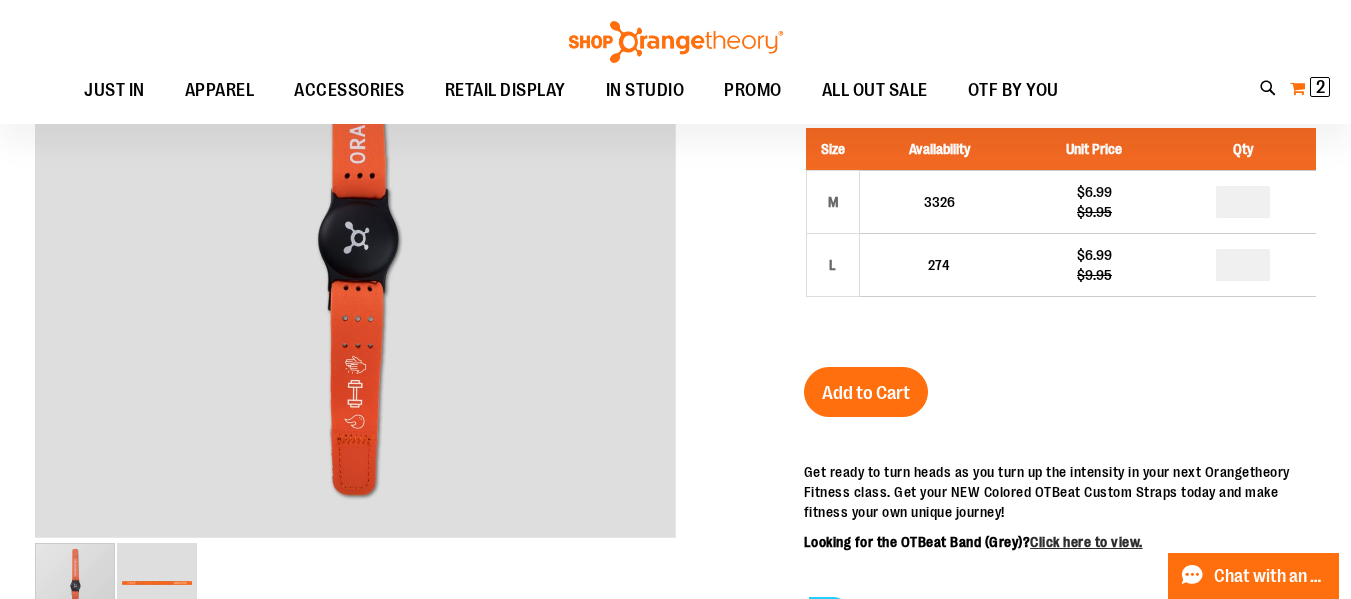 type on "**********" 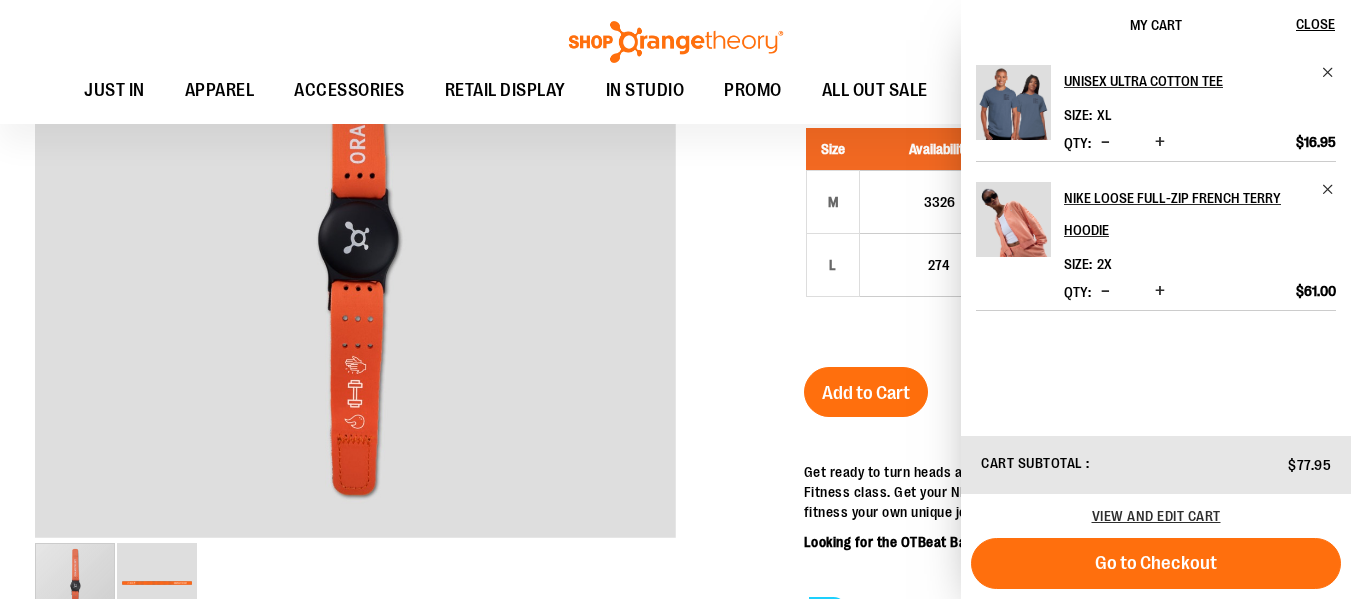 click at bounding box center (675, 436) 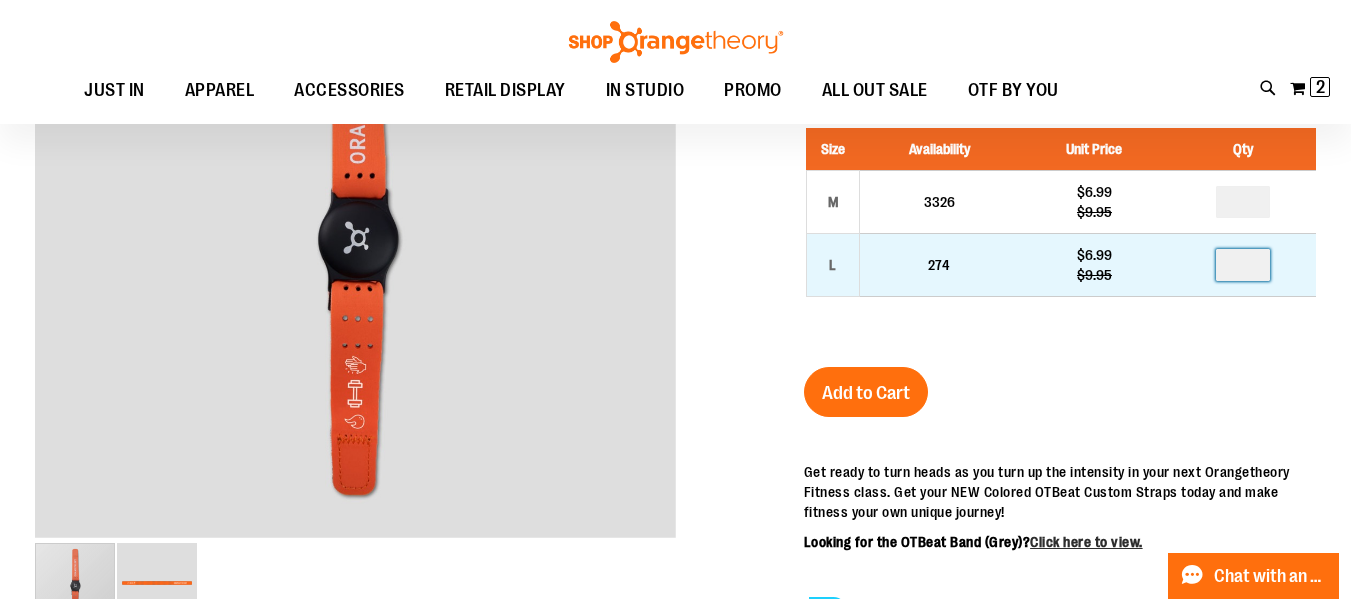 click at bounding box center (1243, 265) 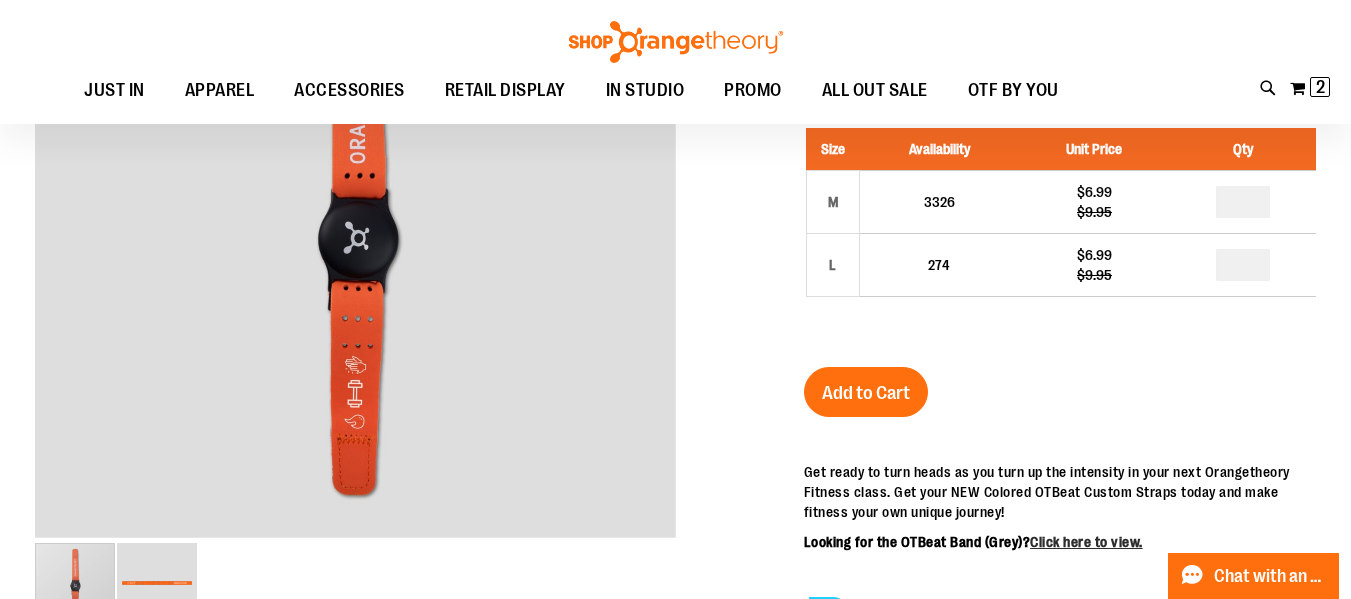 click on "Size
Availability
Unit Price
Qty
M
3326
$6.99
$9.95
*
L
274
$6.99" at bounding box center (1060, 227) 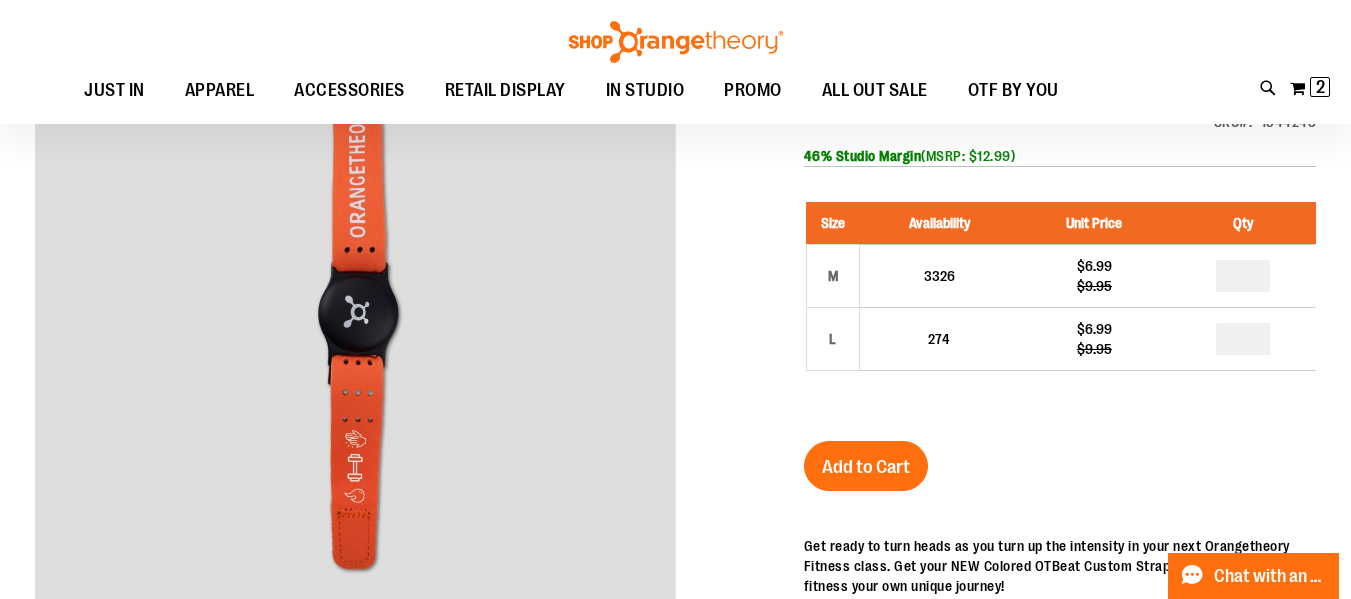 scroll, scrollTop: 196, scrollLeft: 0, axis: vertical 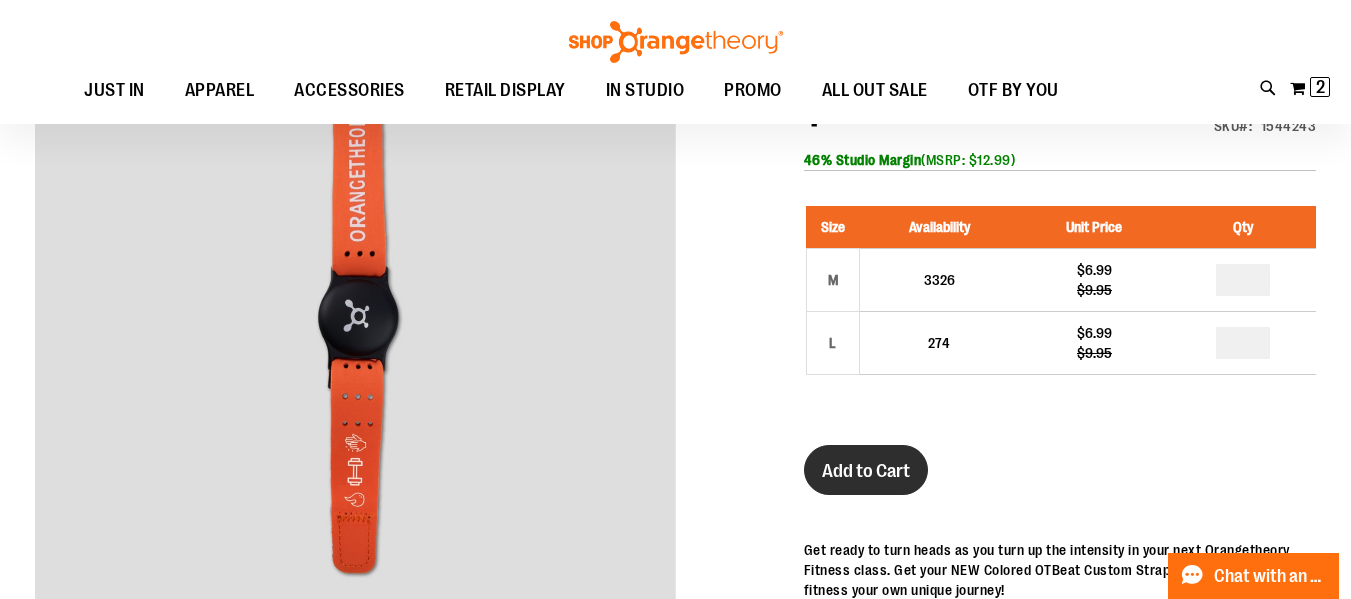 click on "Add to Cart" at bounding box center (866, 470) 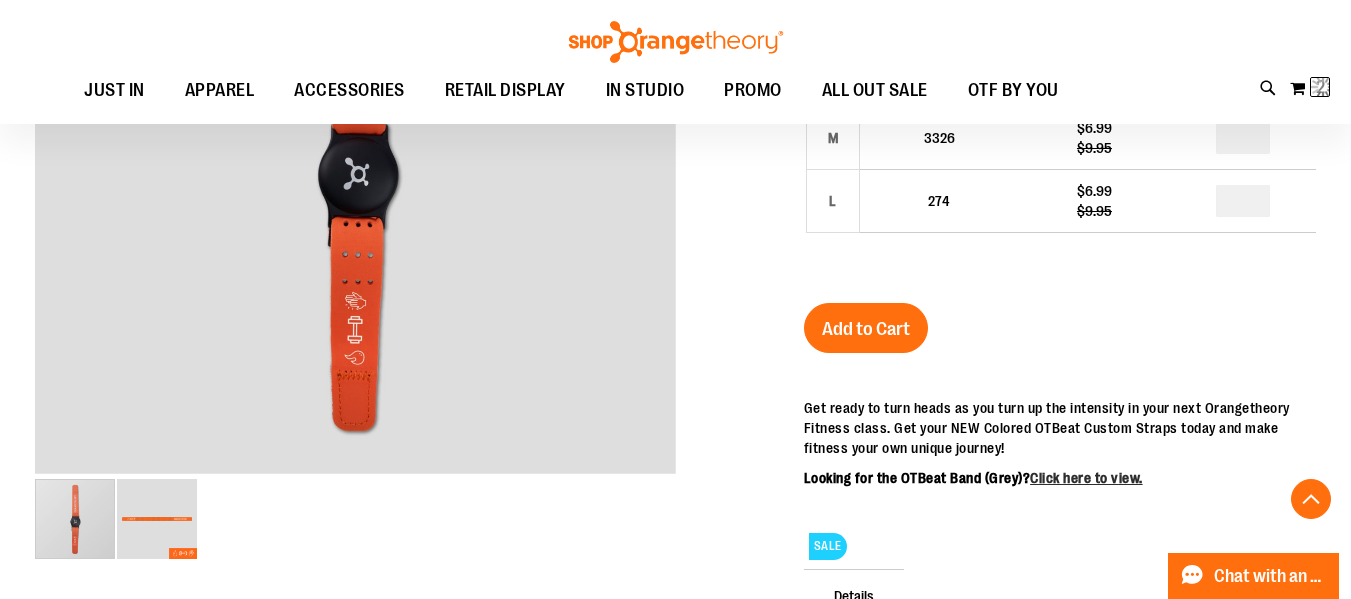 scroll, scrollTop: 328, scrollLeft: 0, axis: vertical 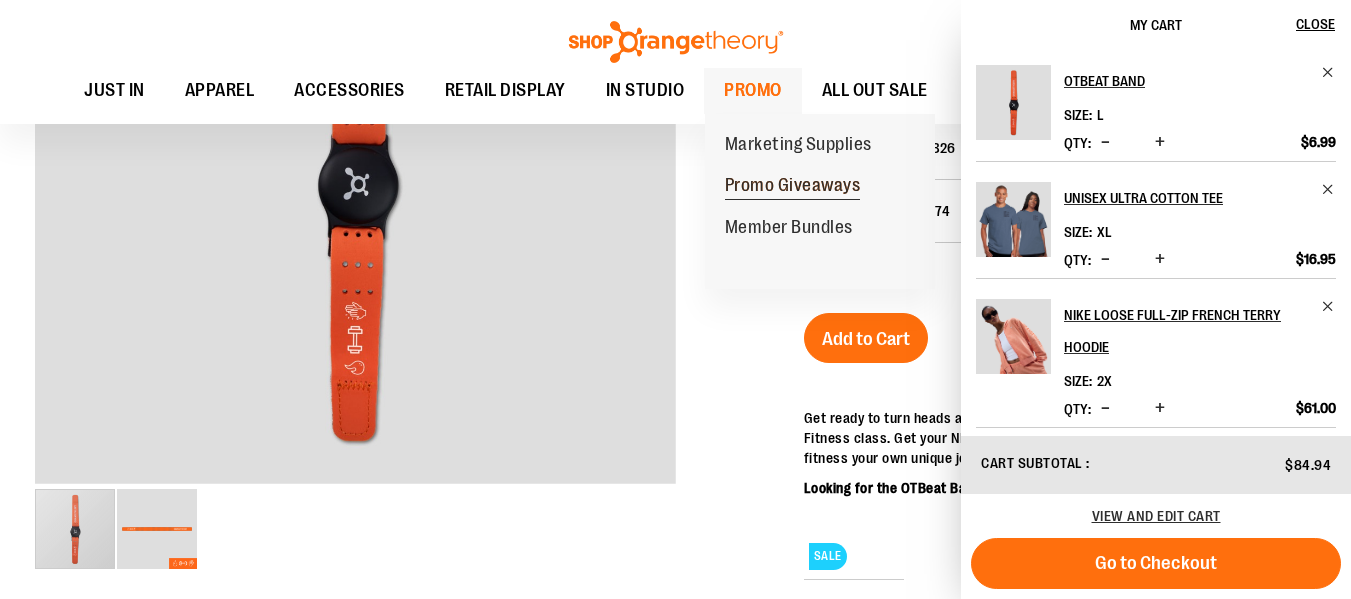 click on "Promo Giveaways" at bounding box center (793, 187) 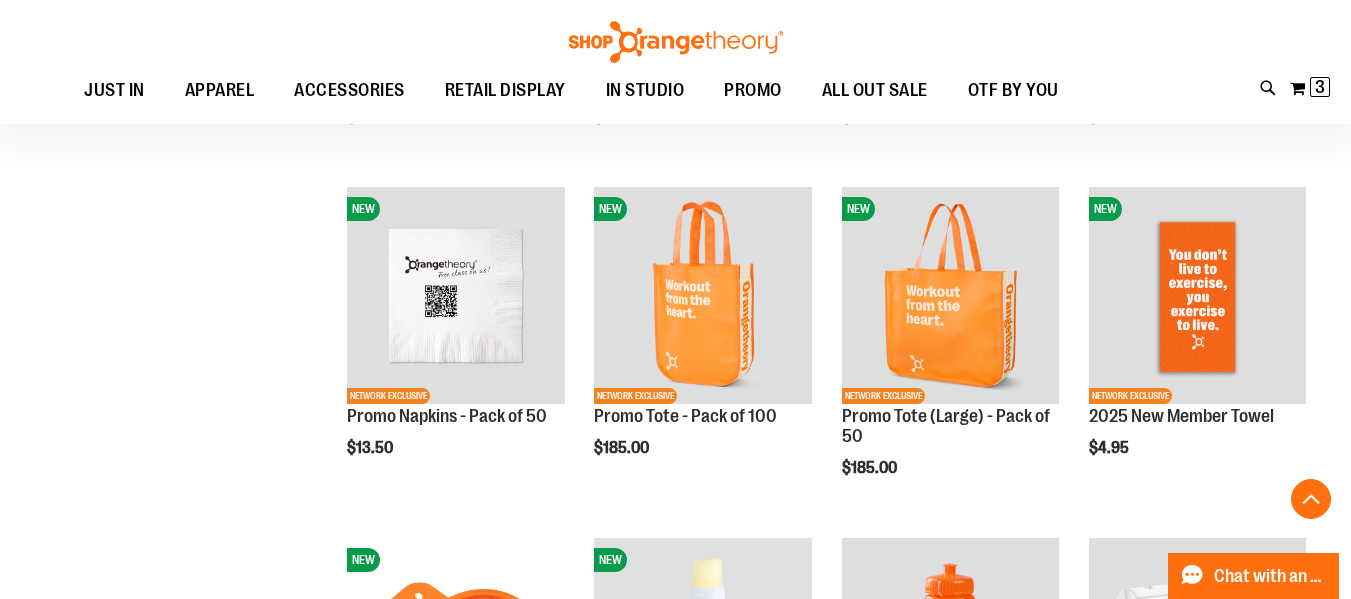 scroll, scrollTop: 552, scrollLeft: 0, axis: vertical 